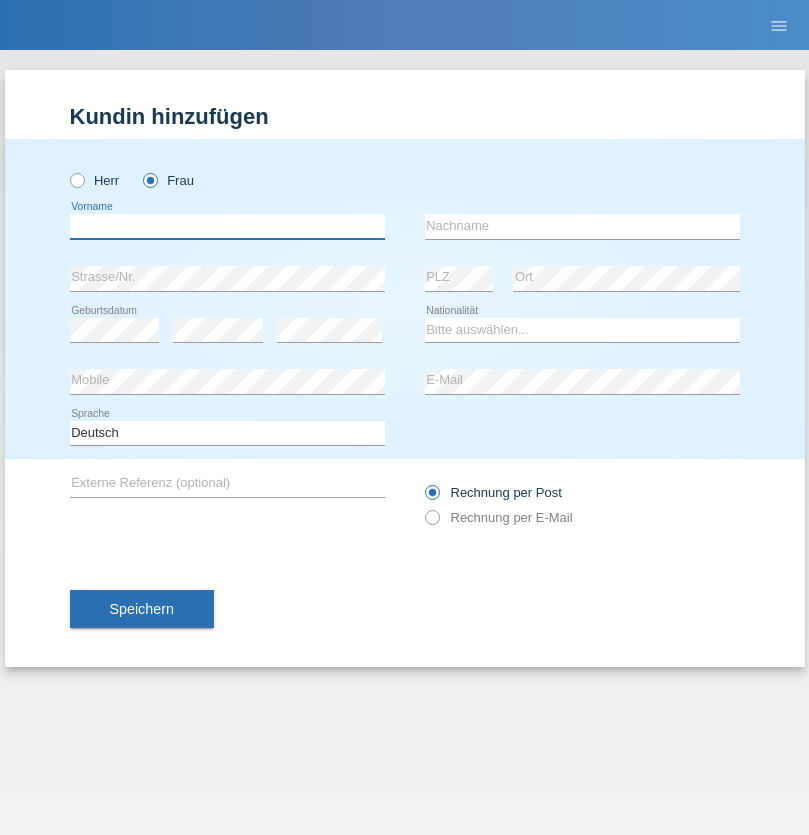 click at bounding box center [227, 226] 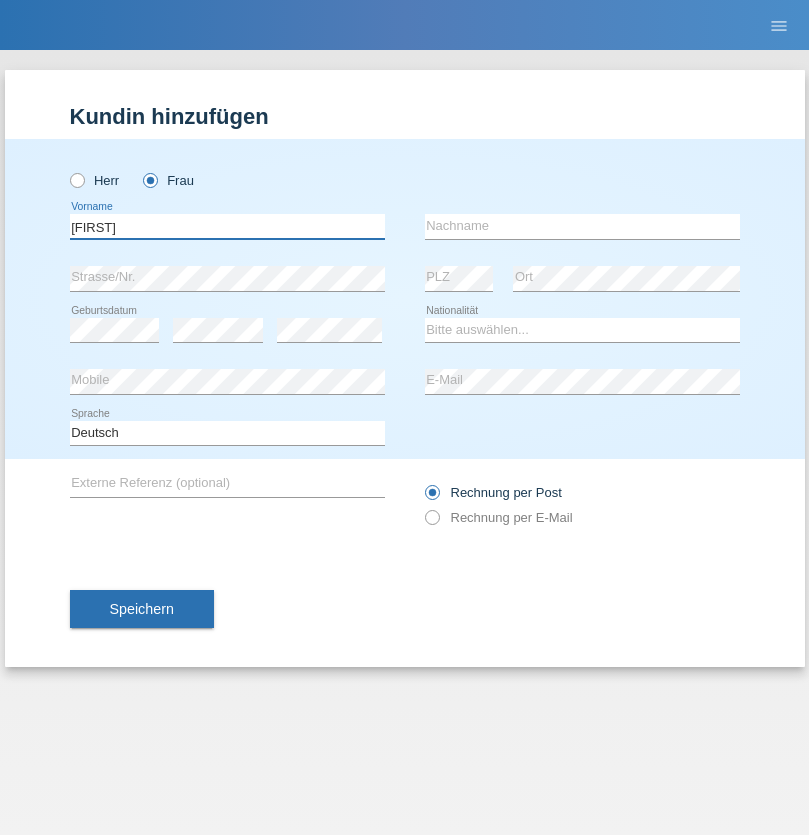 type on "[FIRST]" 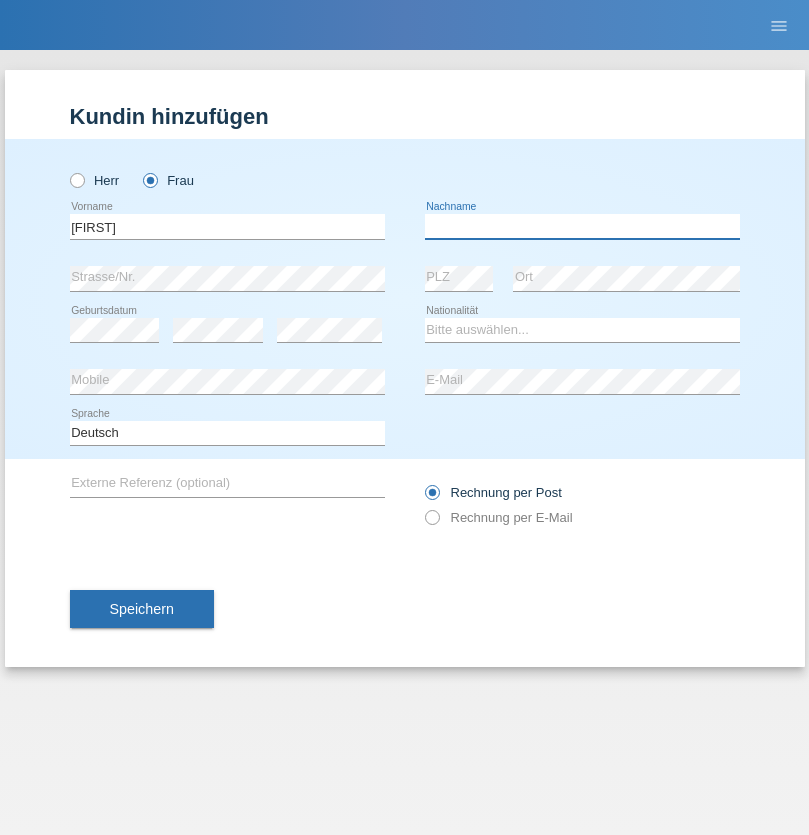 click at bounding box center [582, 226] 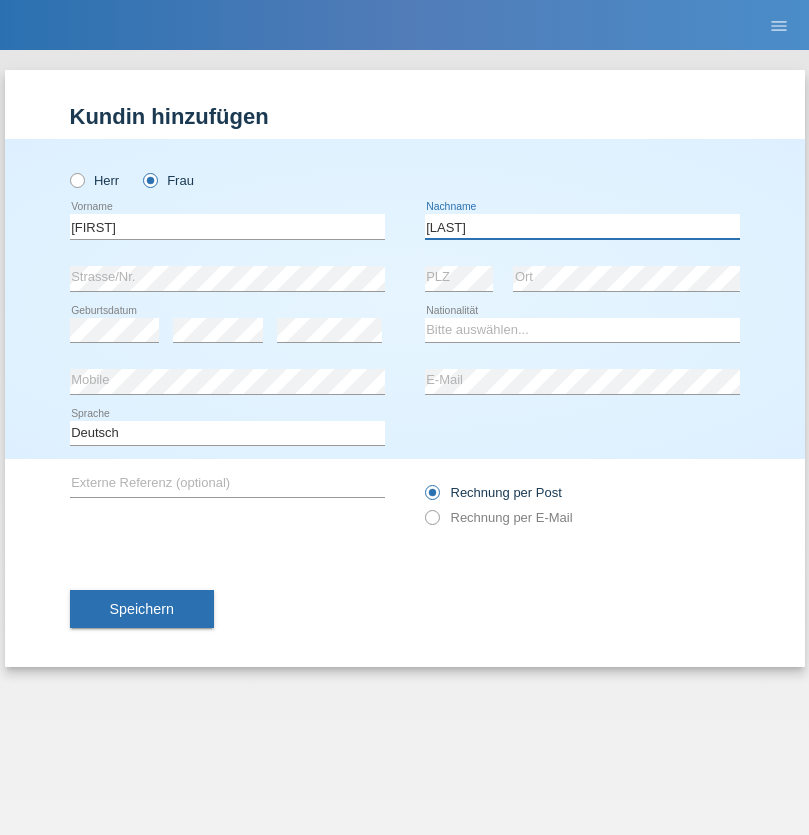 type on "BERNATOVA" 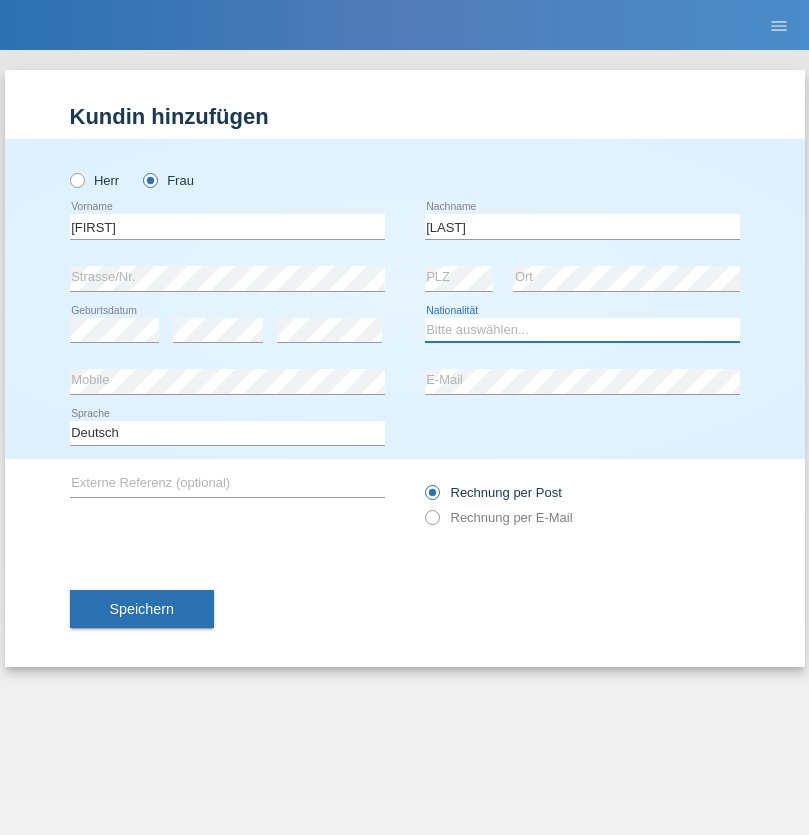 select on "SK" 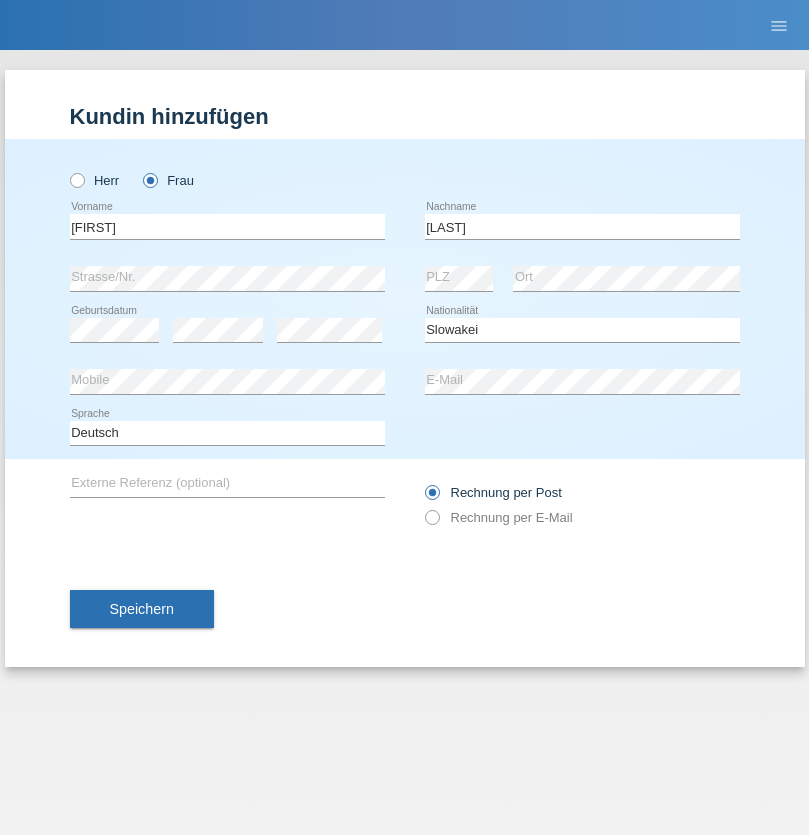 select on "C" 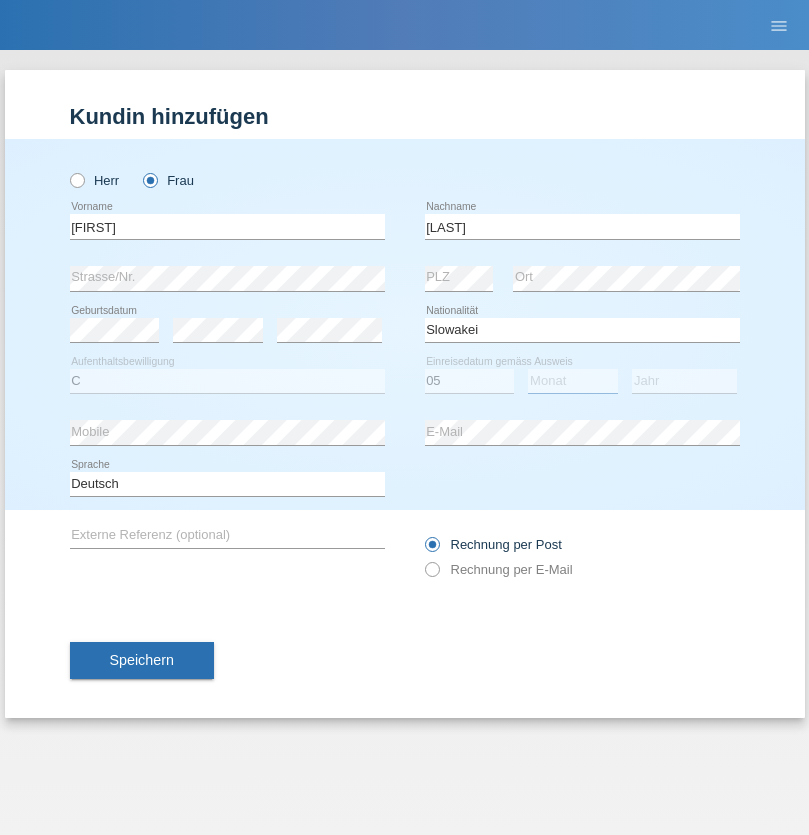 select on "04" 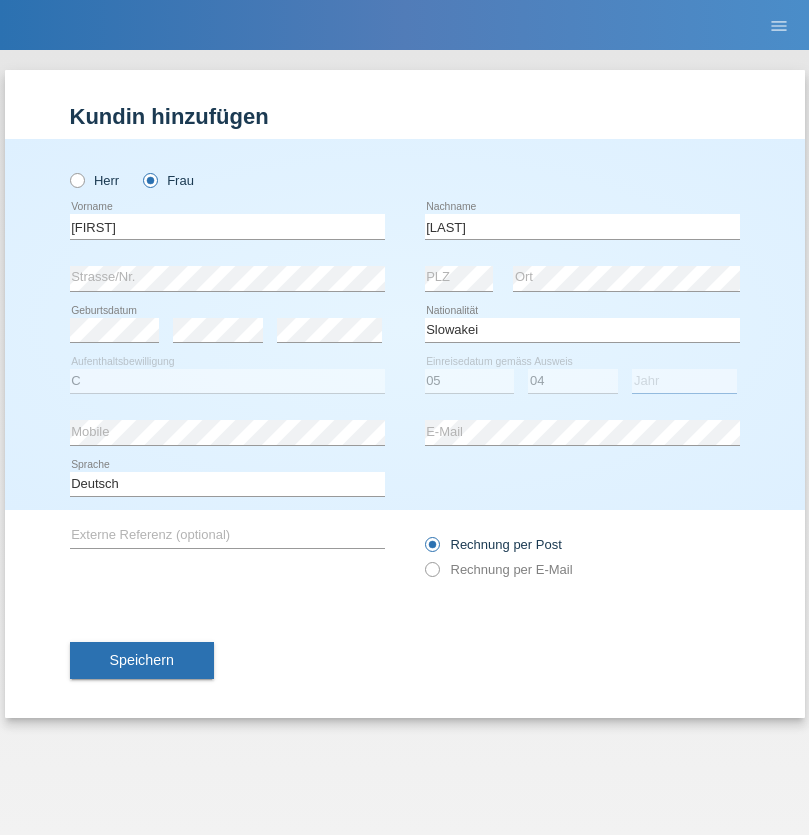select on "2014" 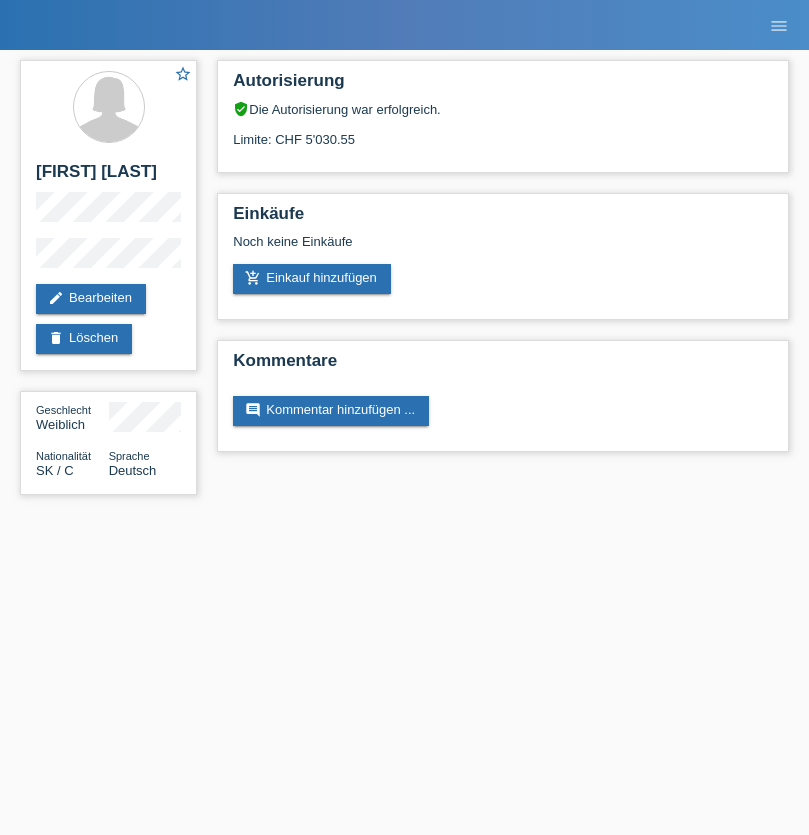 scroll, scrollTop: 0, scrollLeft: 0, axis: both 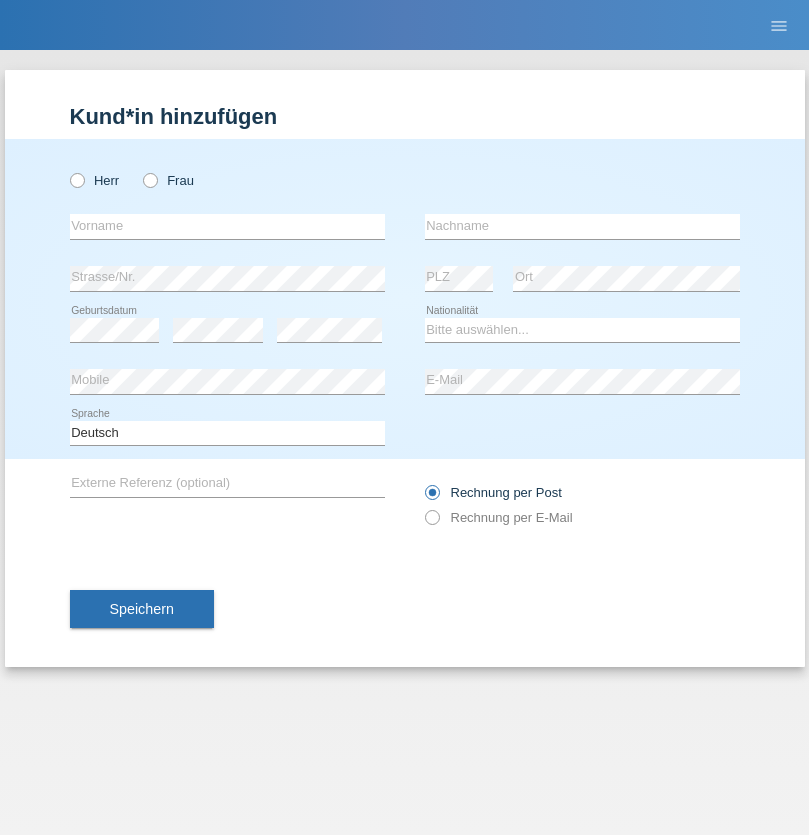 radio on "true" 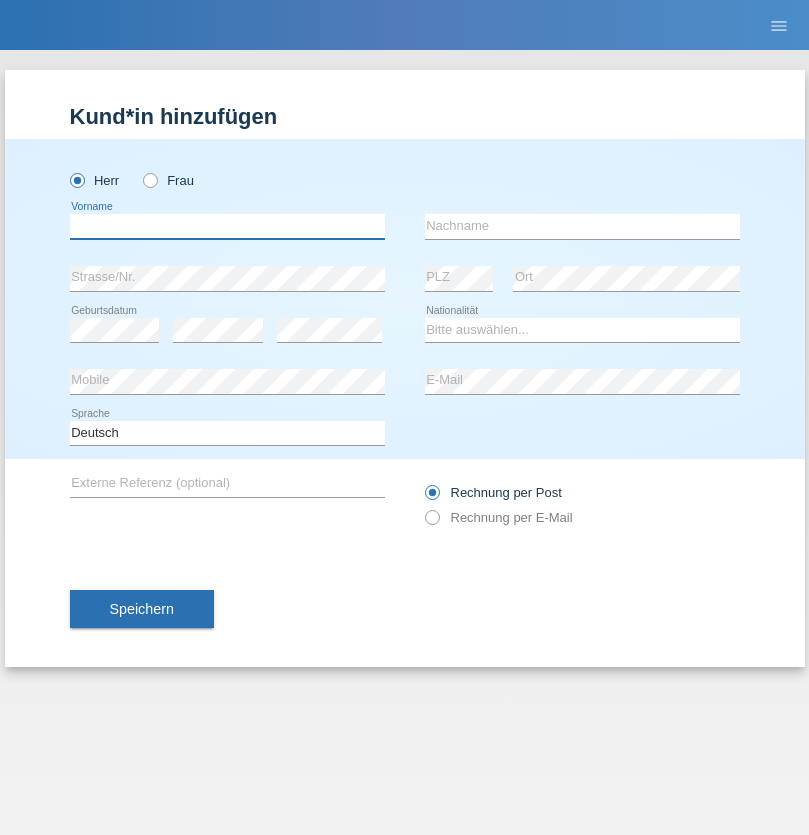 click at bounding box center [227, 226] 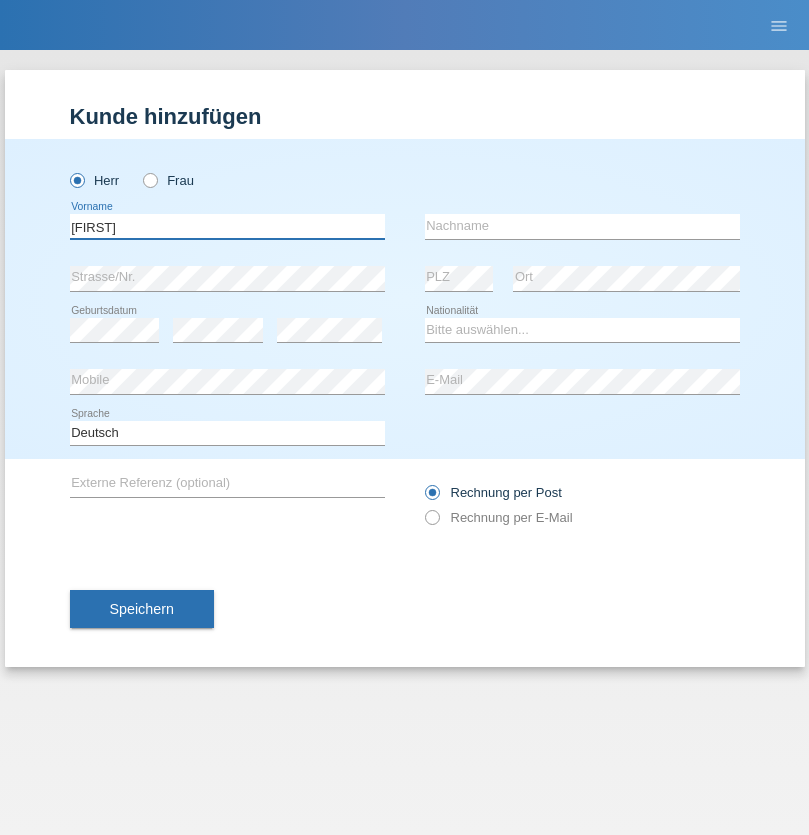type on "Hugo" 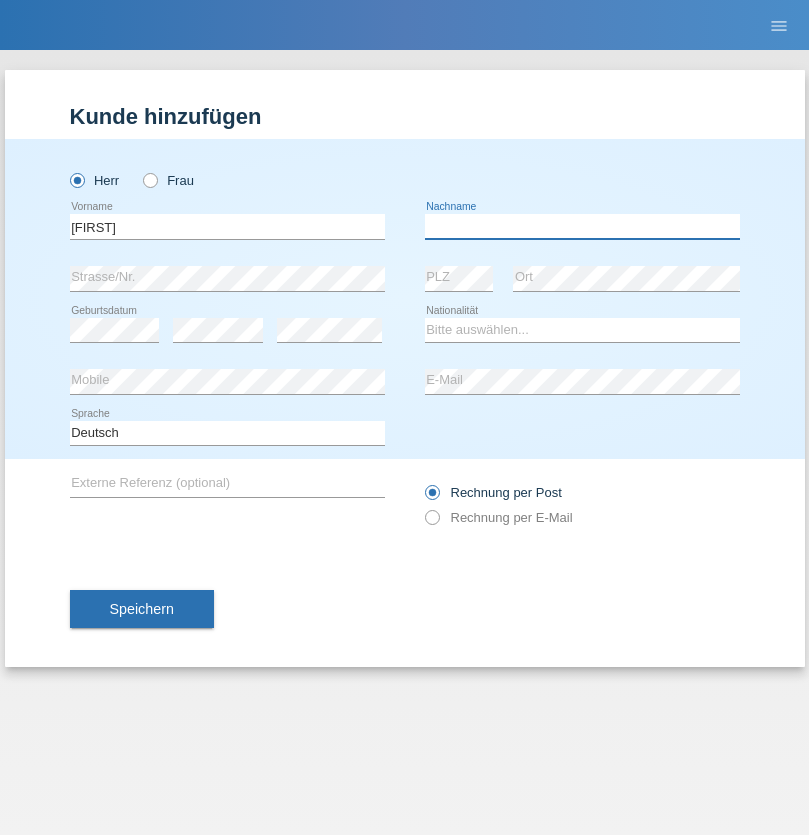 click at bounding box center (582, 226) 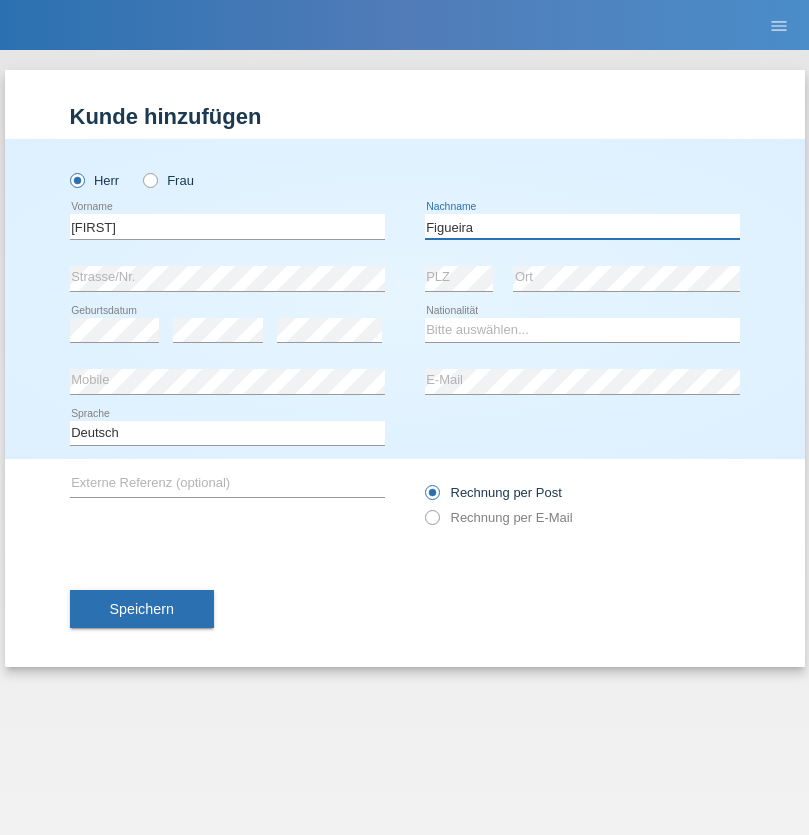 type on "Figueira" 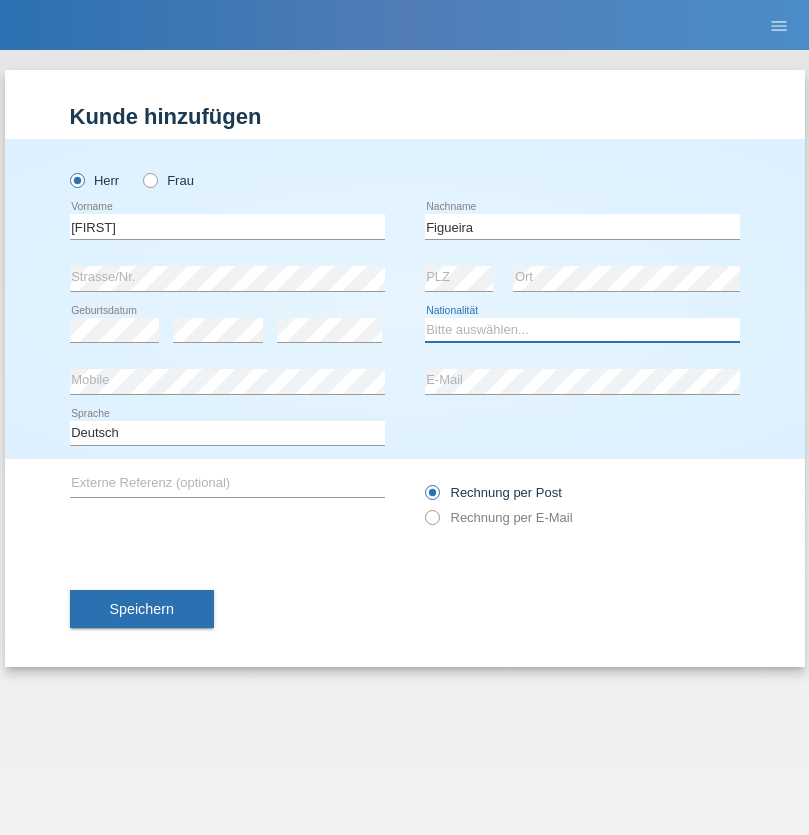 select on "PT" 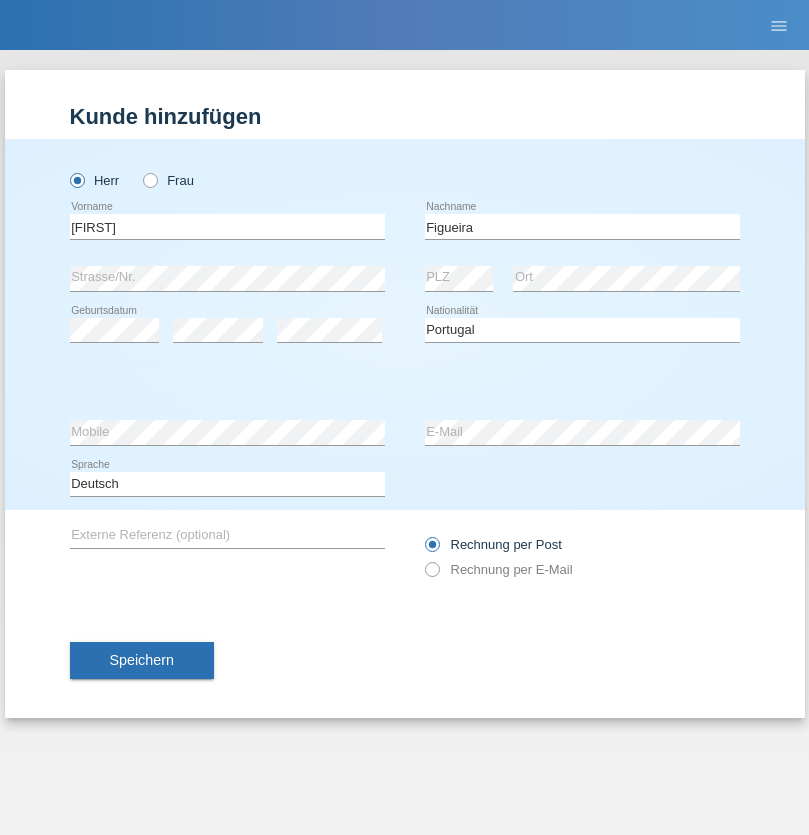 select on "C" 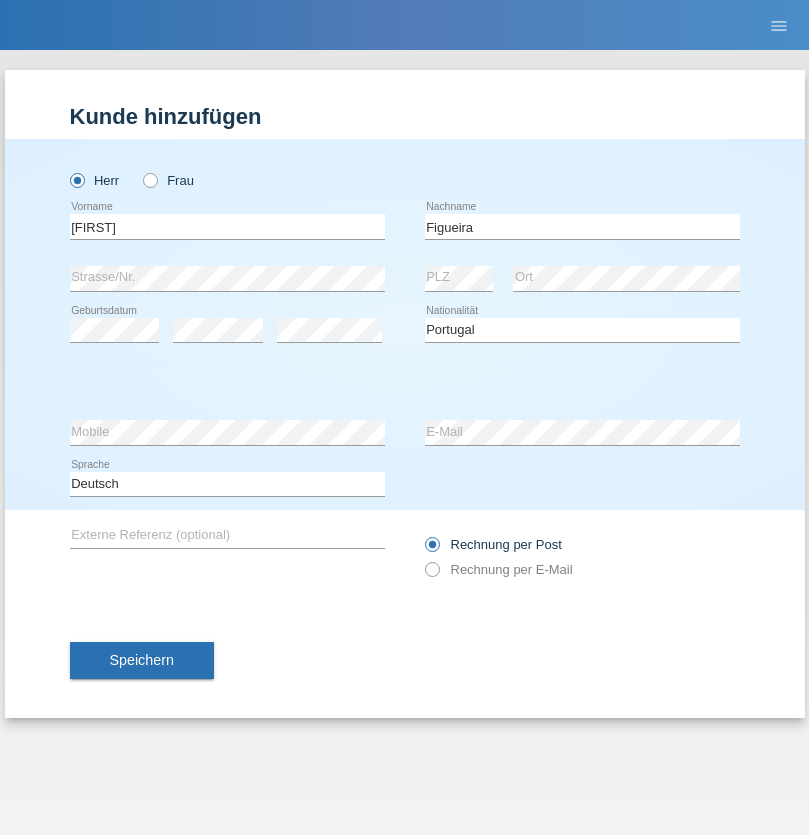 select on "04" 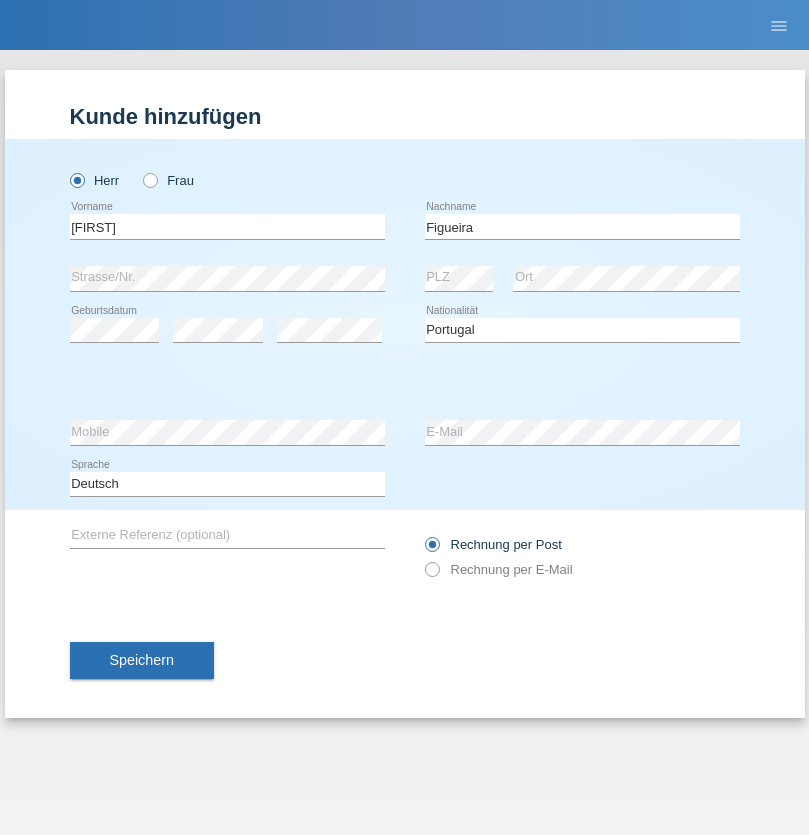 select on "02" 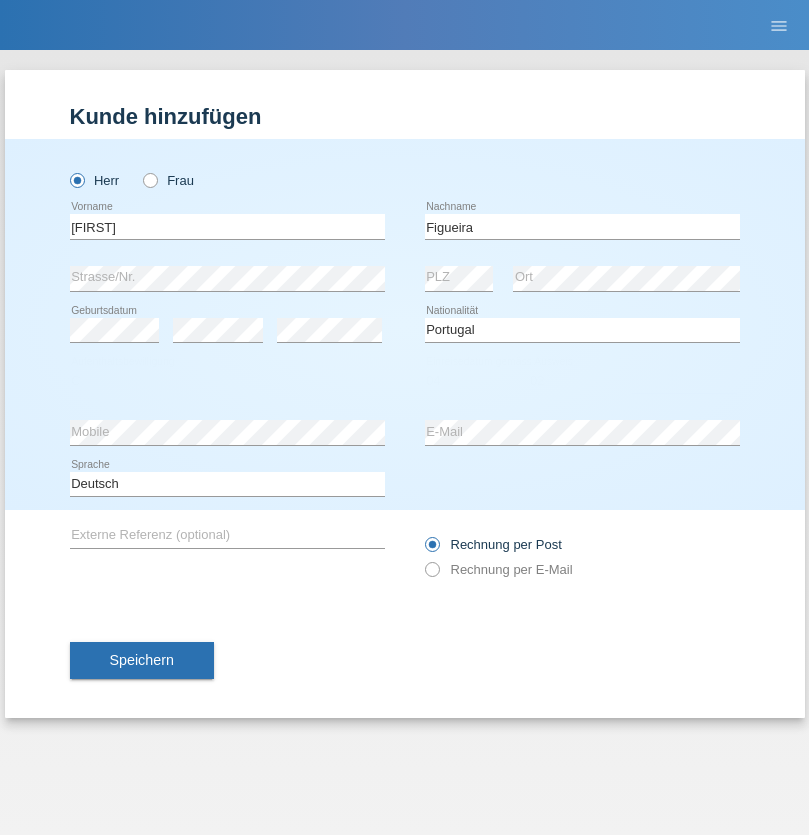select on "2012" 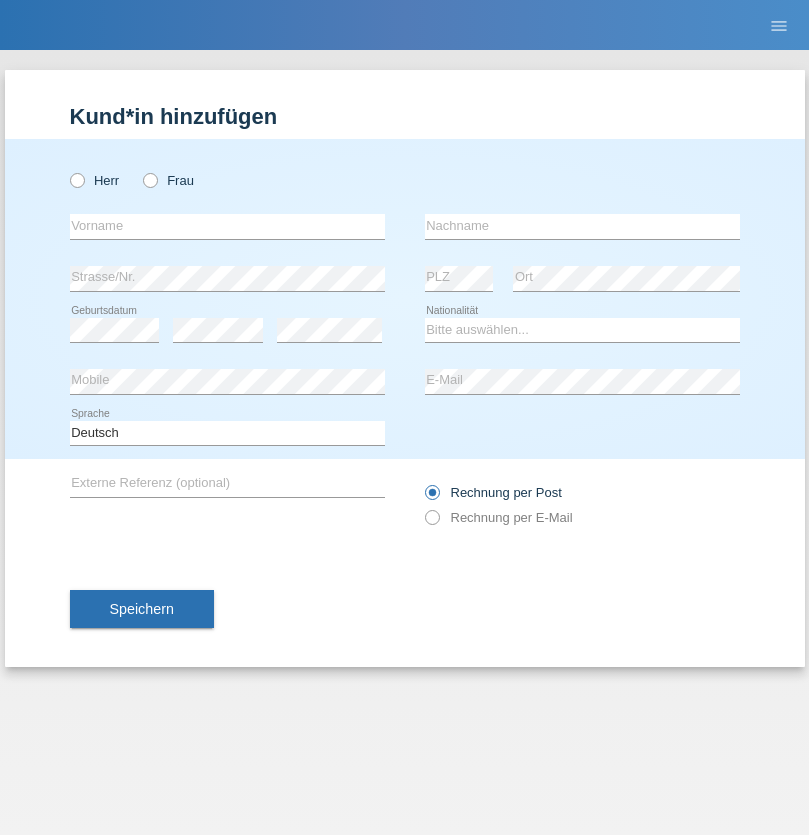 scroll, scrollTop: 0, scrollLeft: 0, axis: both 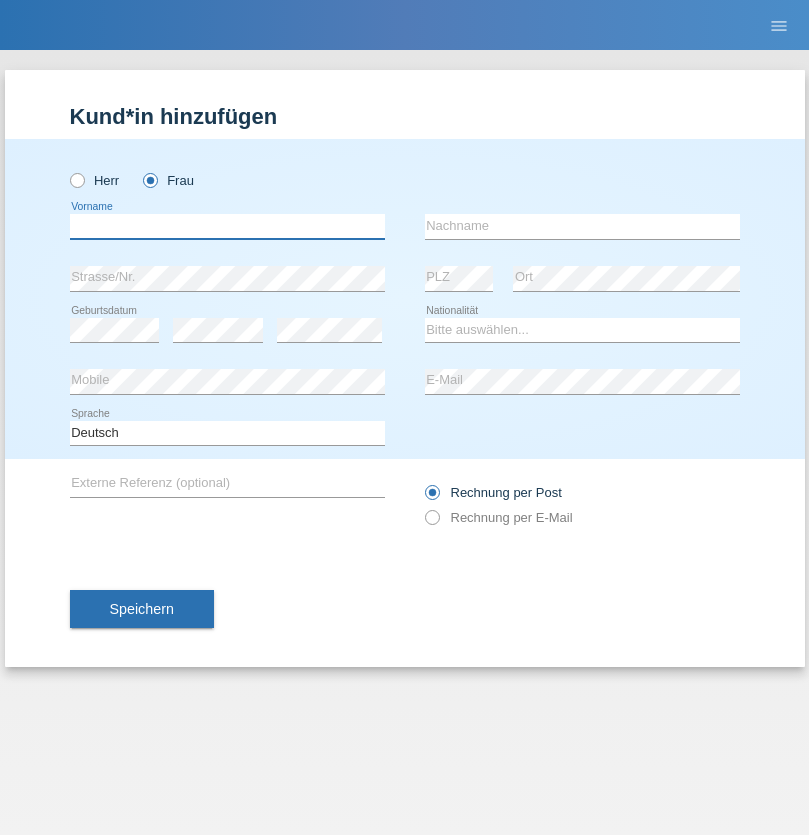 click at bounding box center (227, 226) 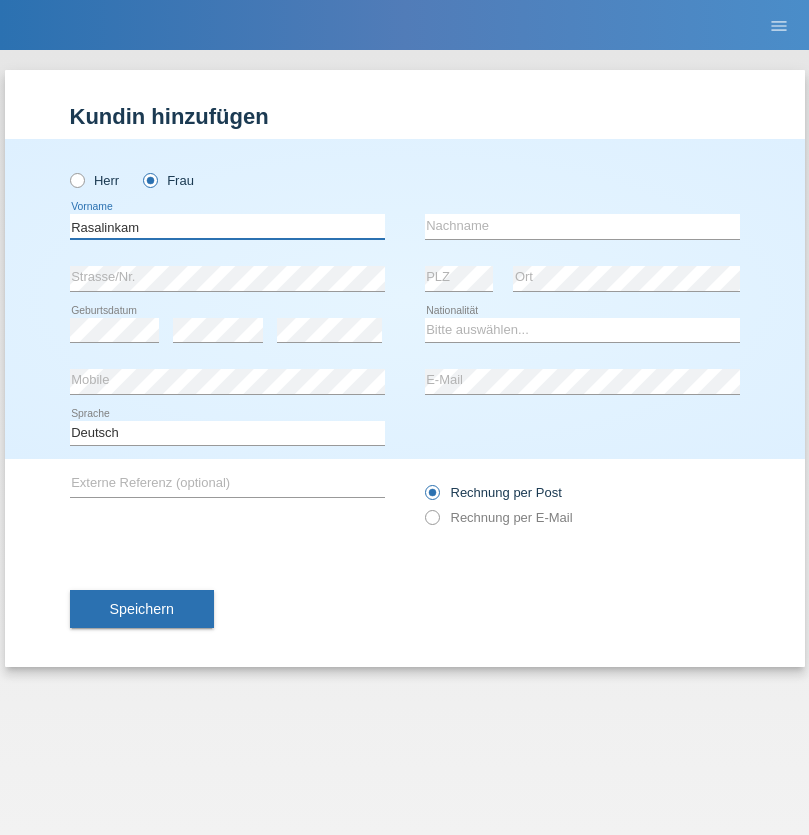 type on "Rasalinkam" 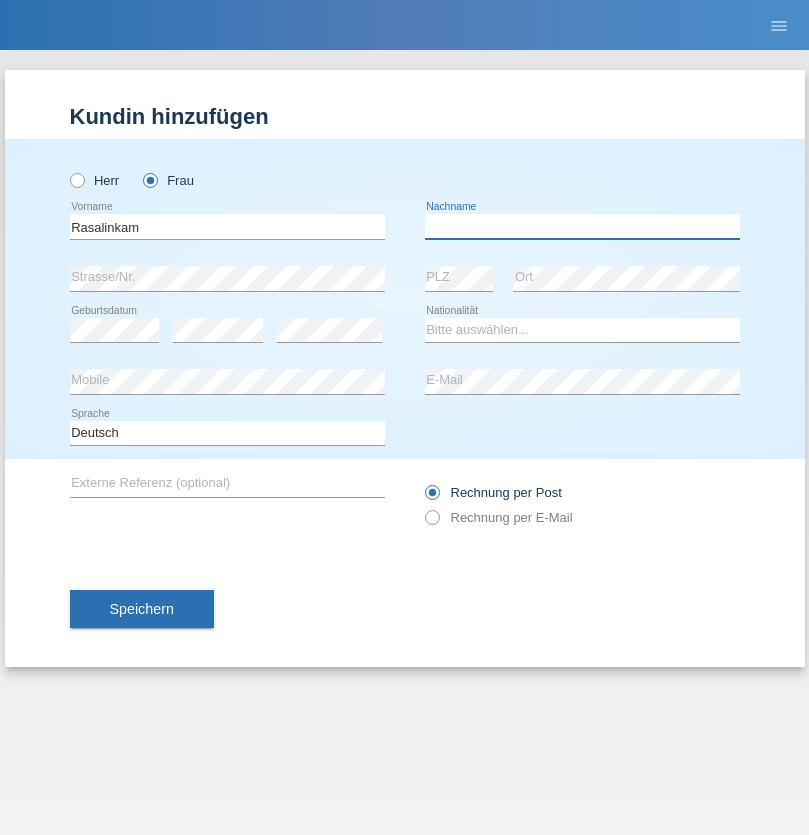 click at bounding box center (582, 226) 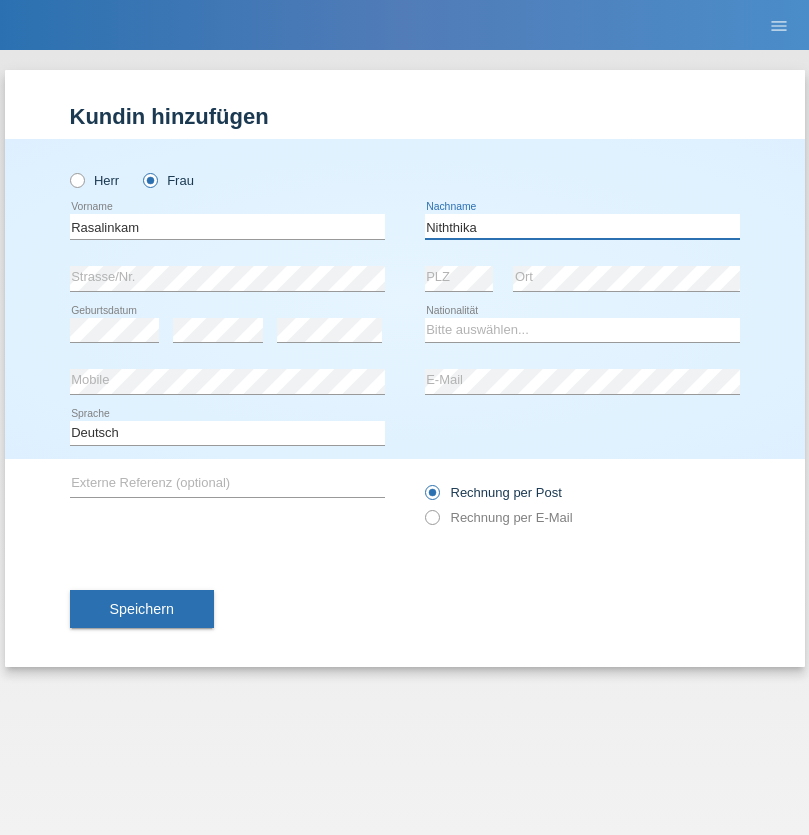 type on "Niththika" 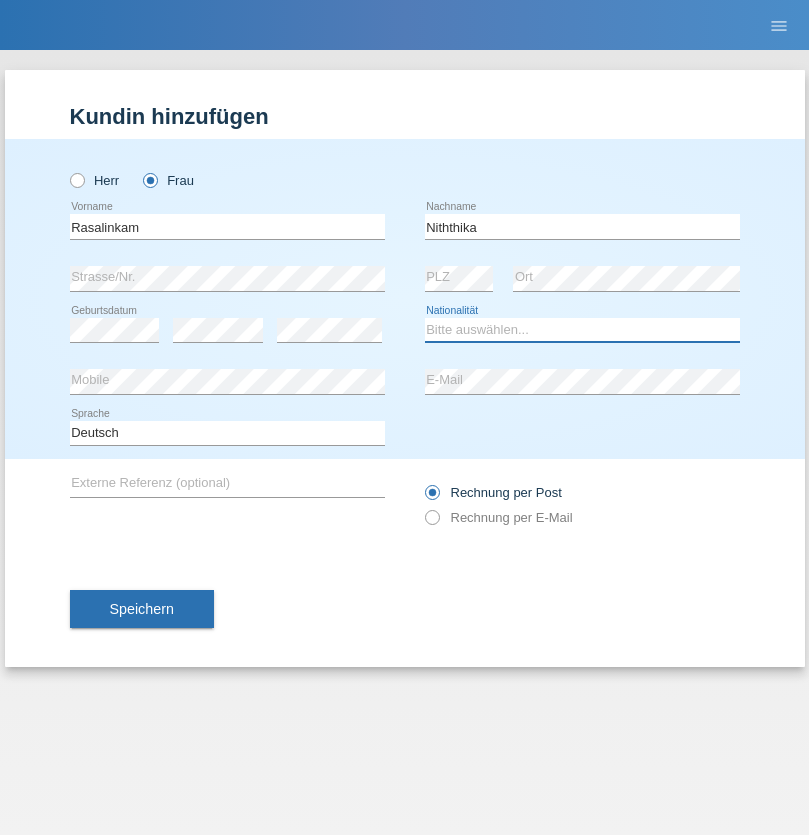 select on "LK" 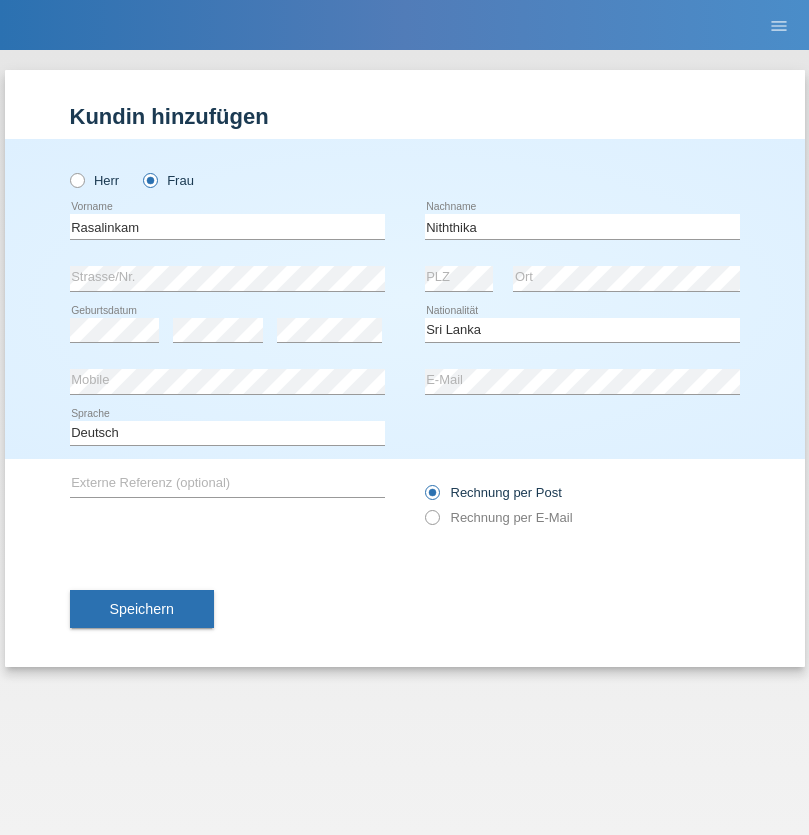 select on "C" 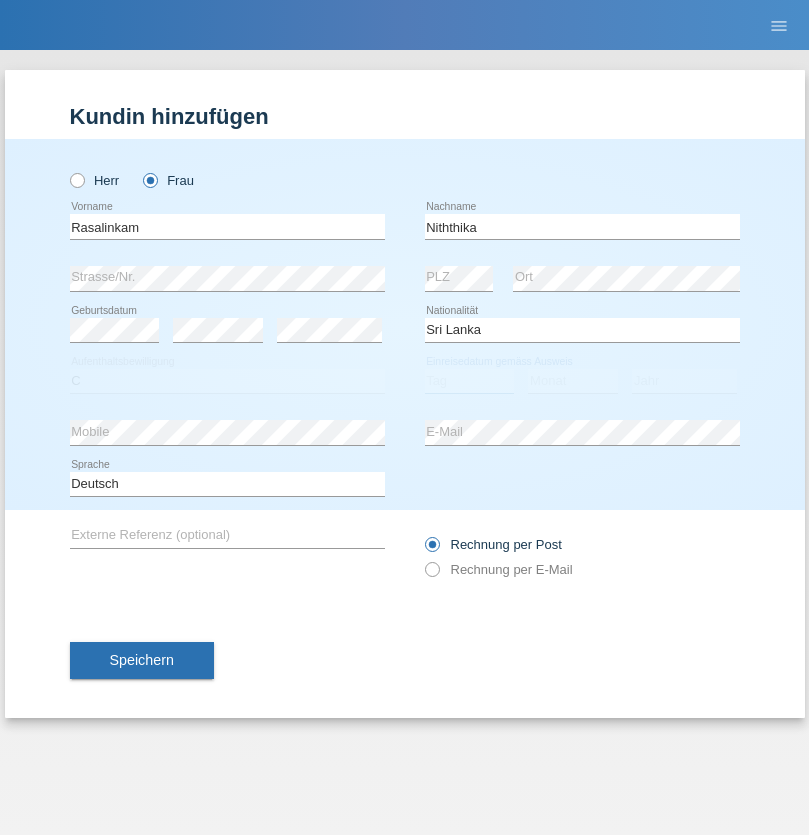 select on "04" 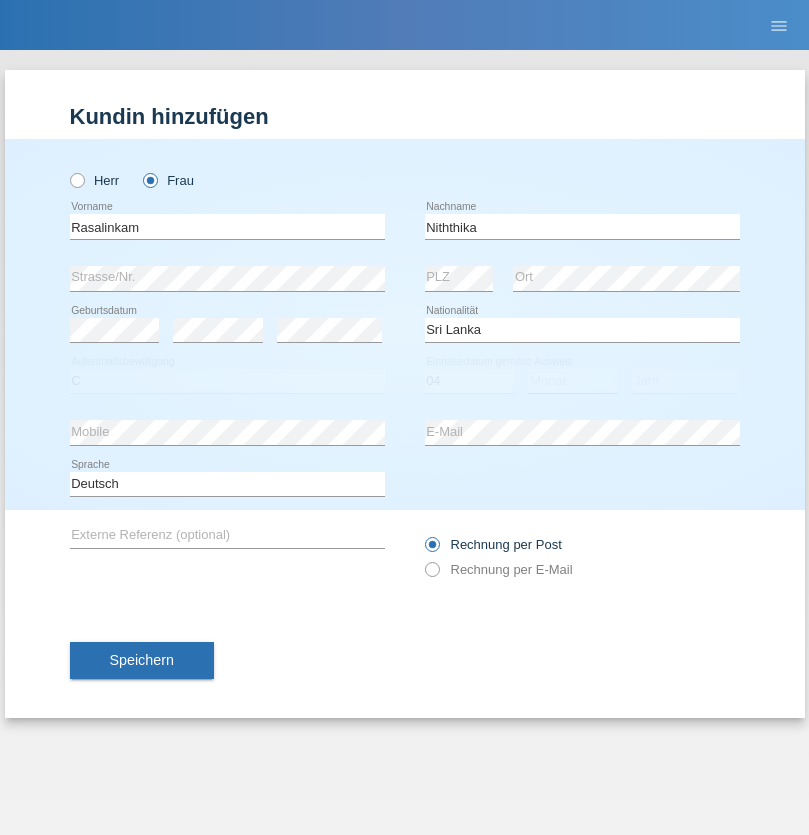 select on "08" 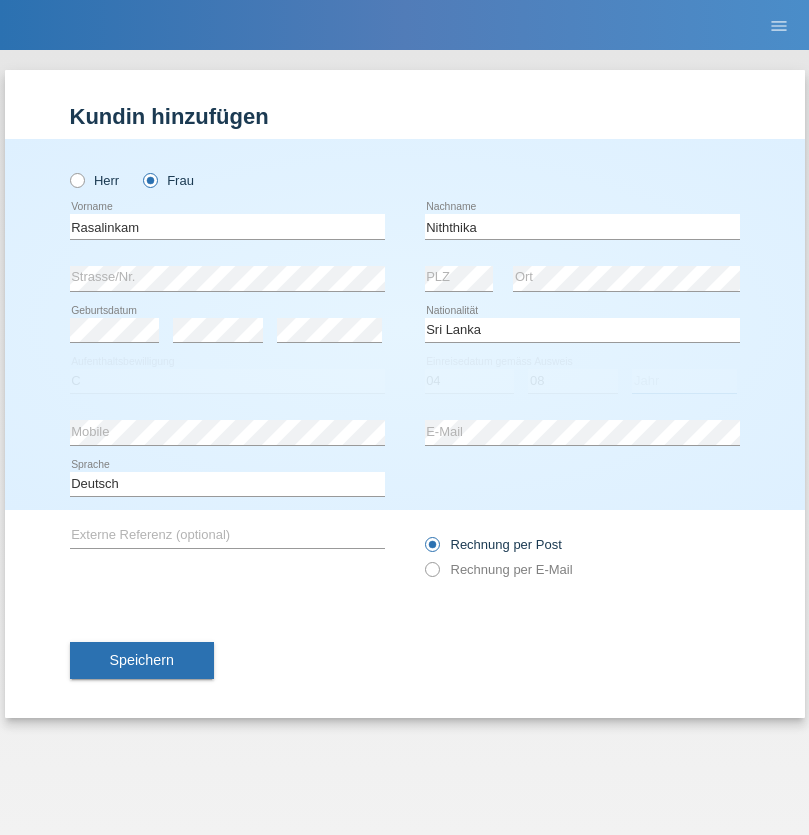 select on "2021" 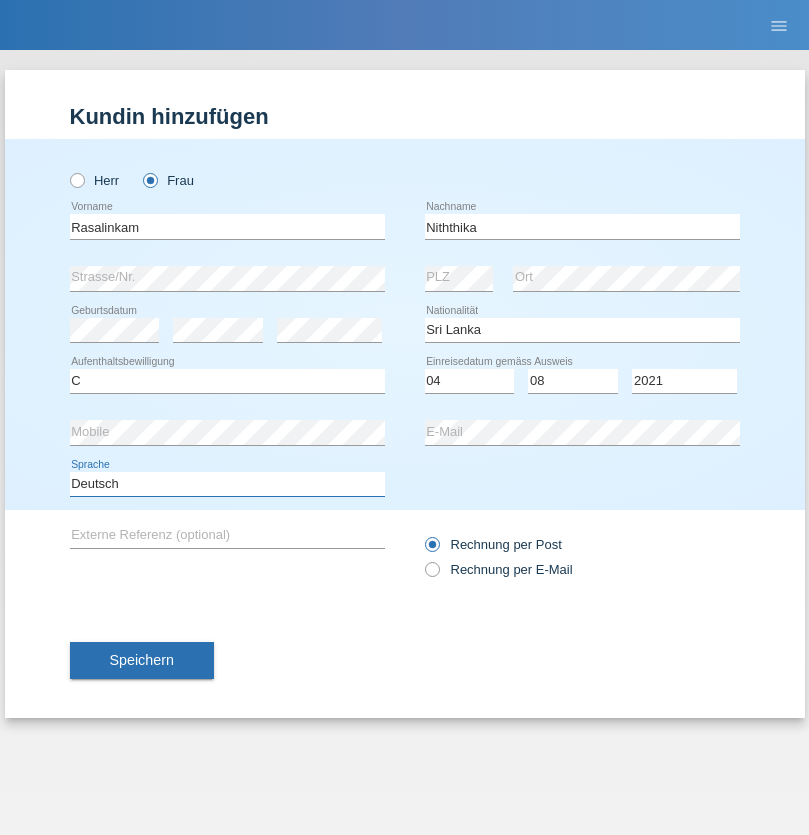 select on "en" 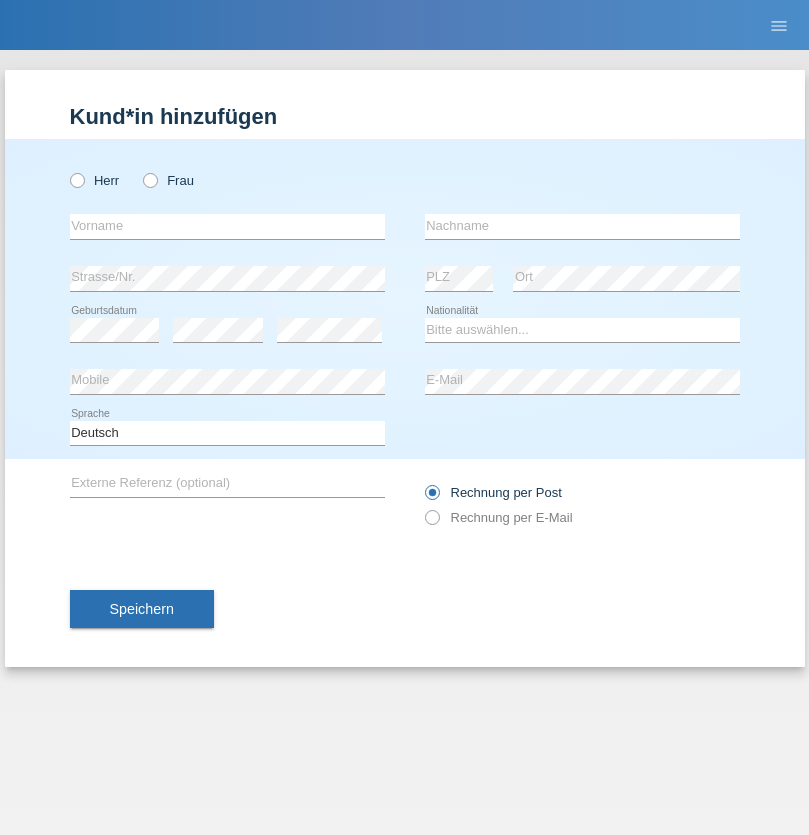 scroll, scrollTop: 0, scrollLeft: 0, axis: both 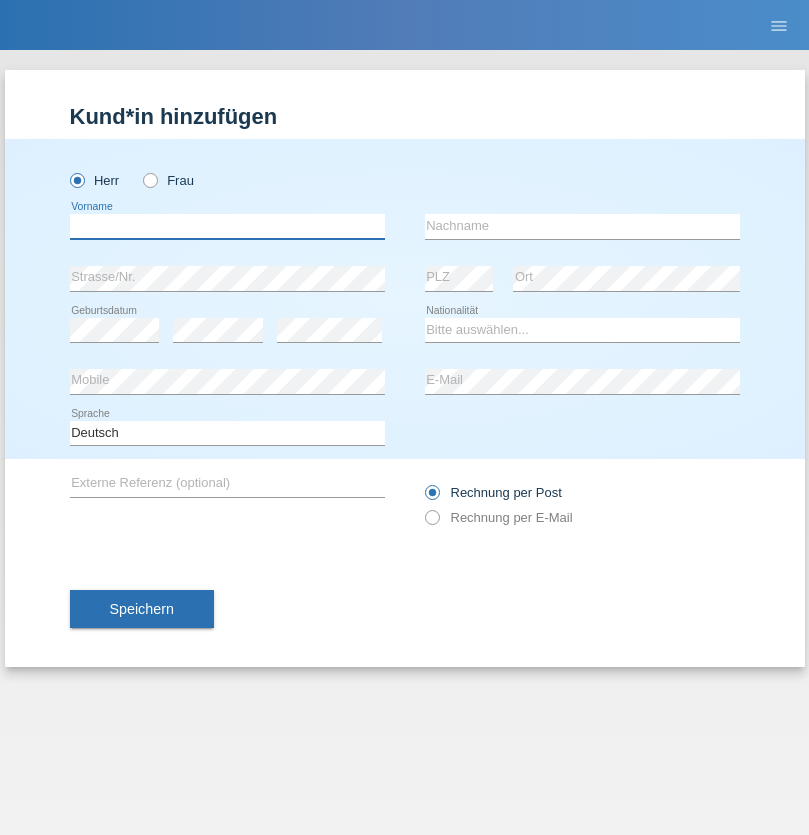 click at bounding box center (227, 226) 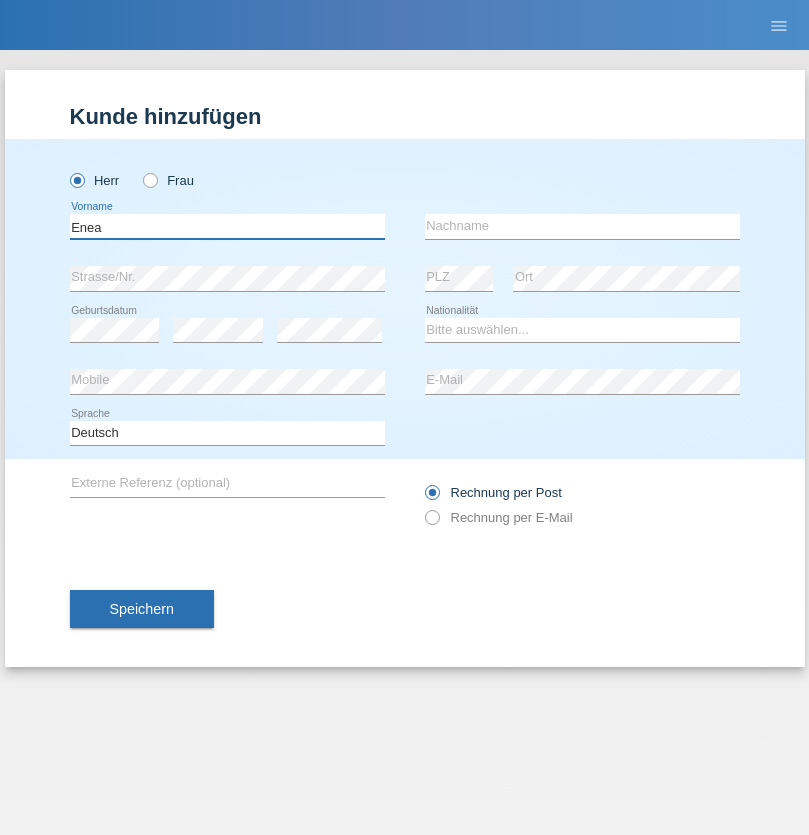 type on "Enea" 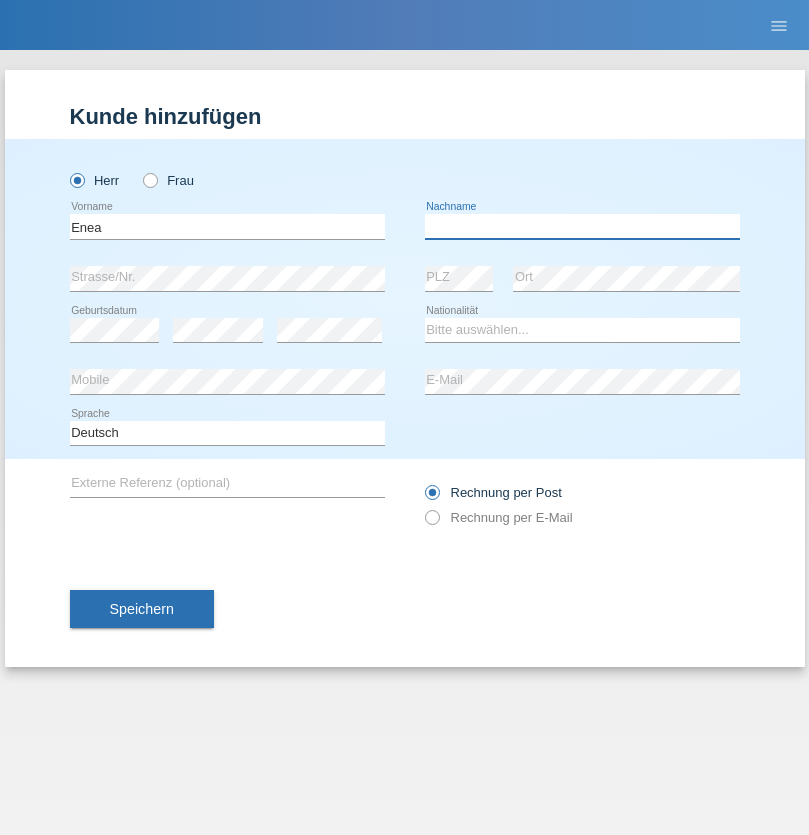 click at bounding box center (582, 226) 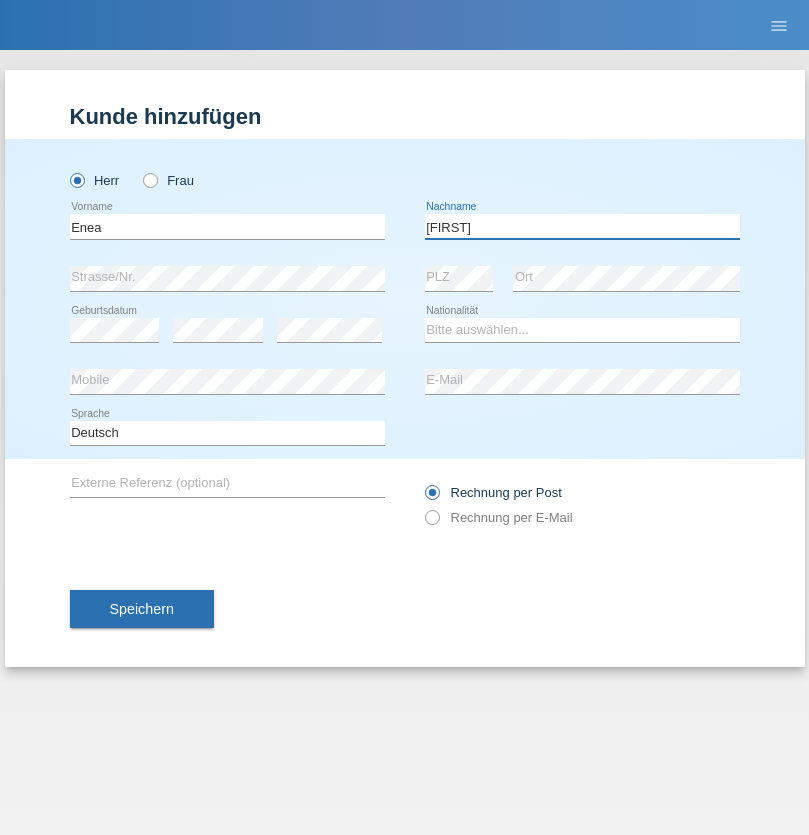 type on "Andrei" 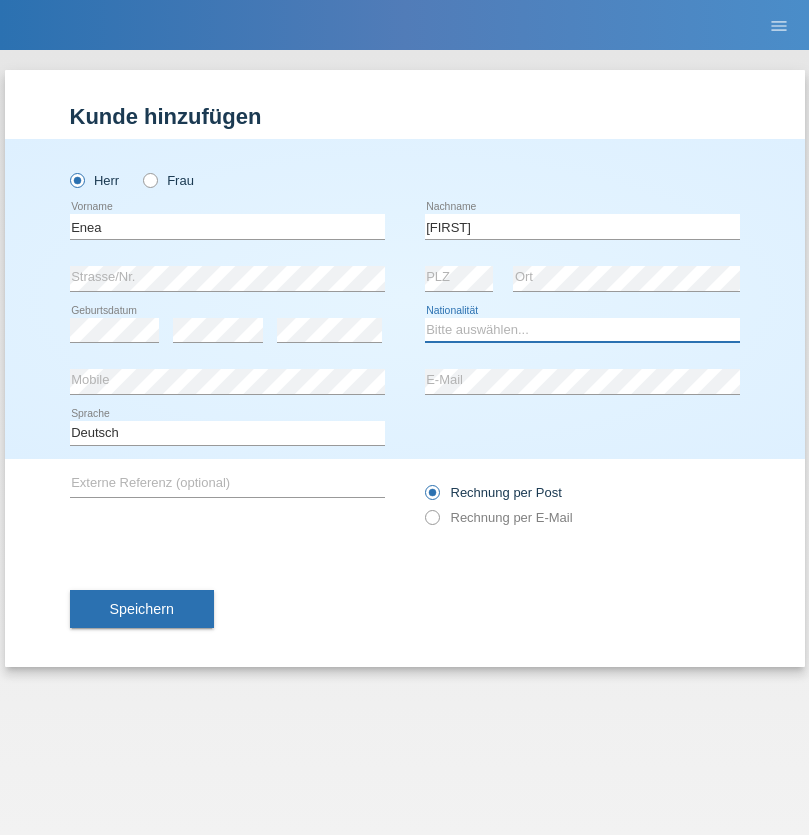select on "OM" 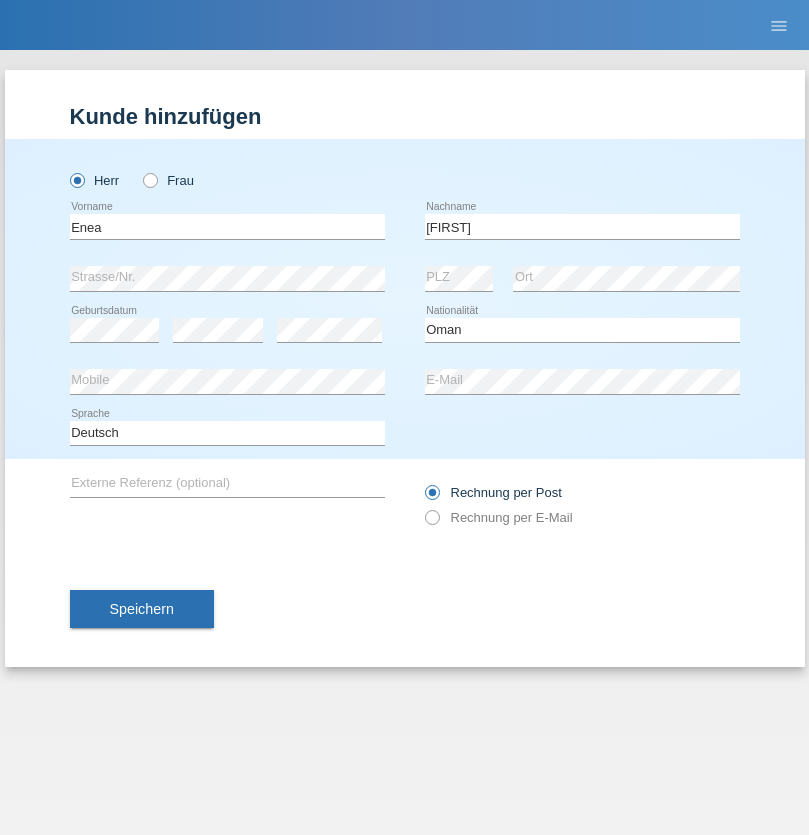 select on "C" 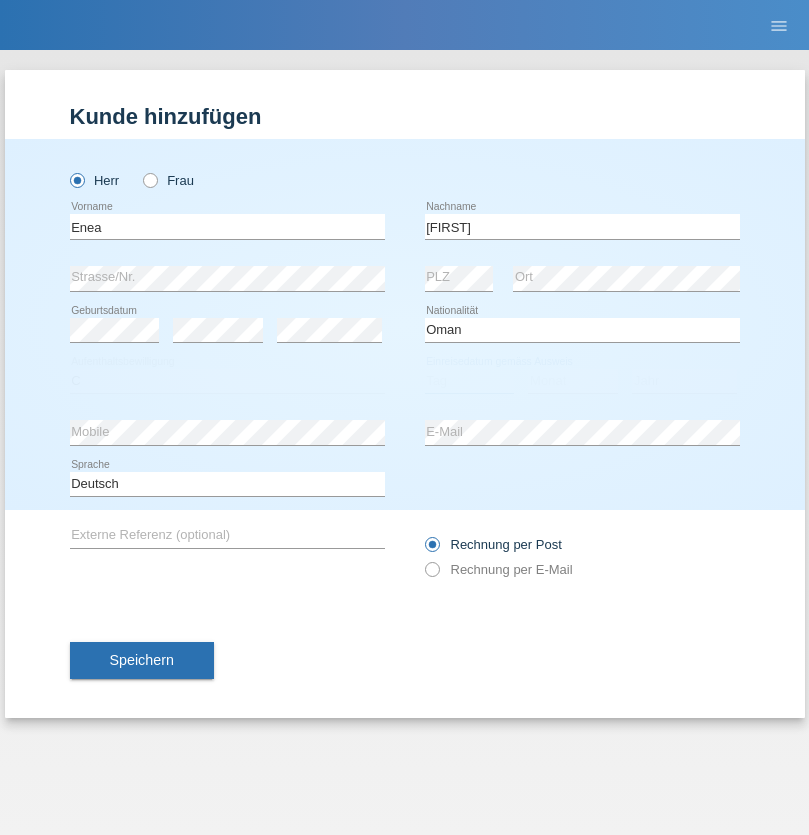 select on "17" 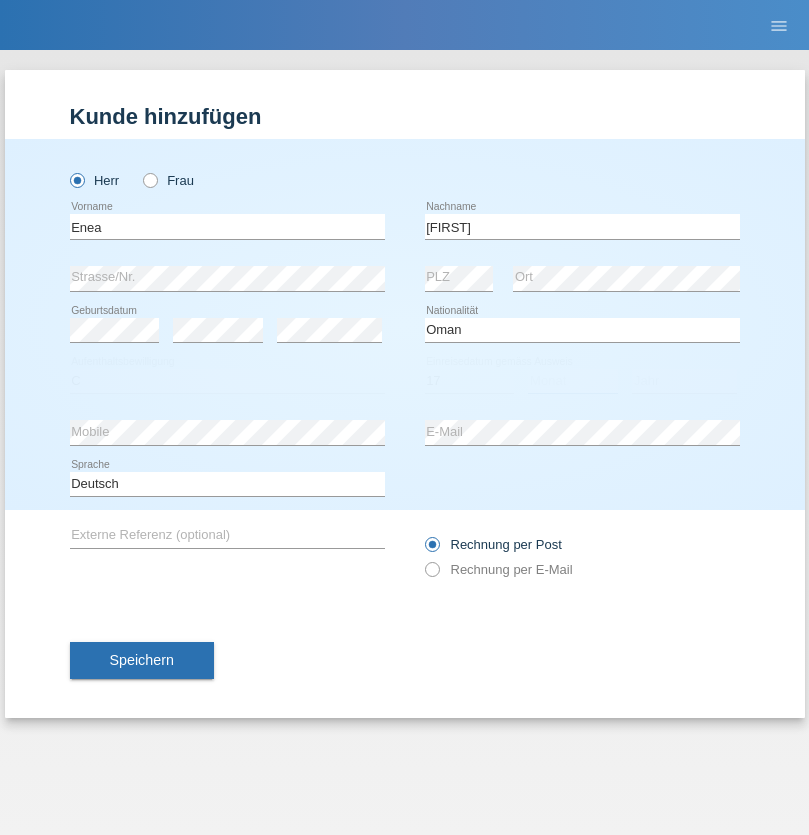 select on "06" 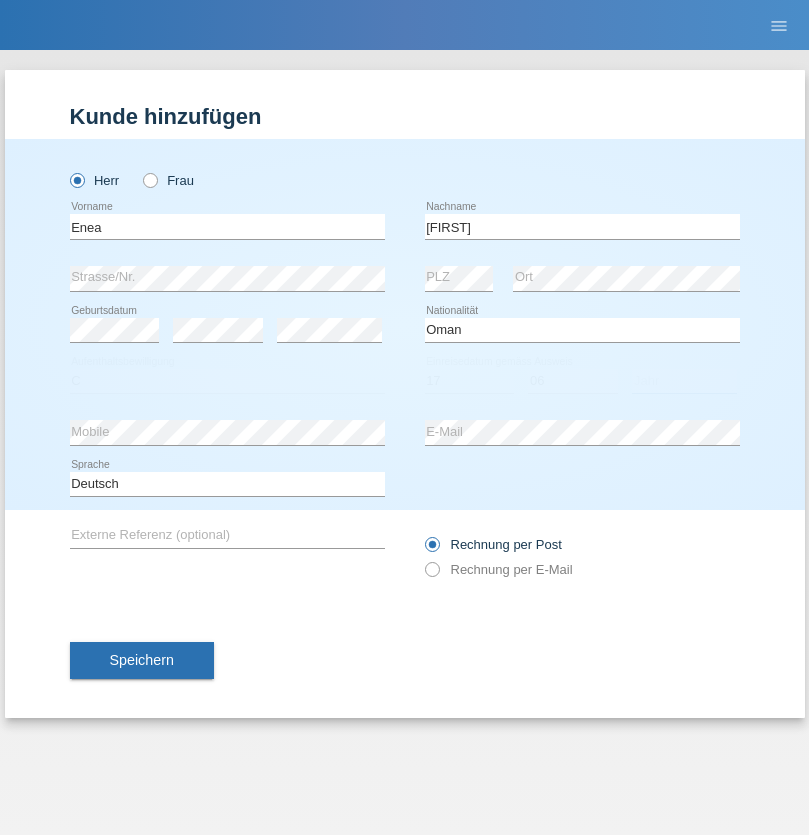 select on "2021" 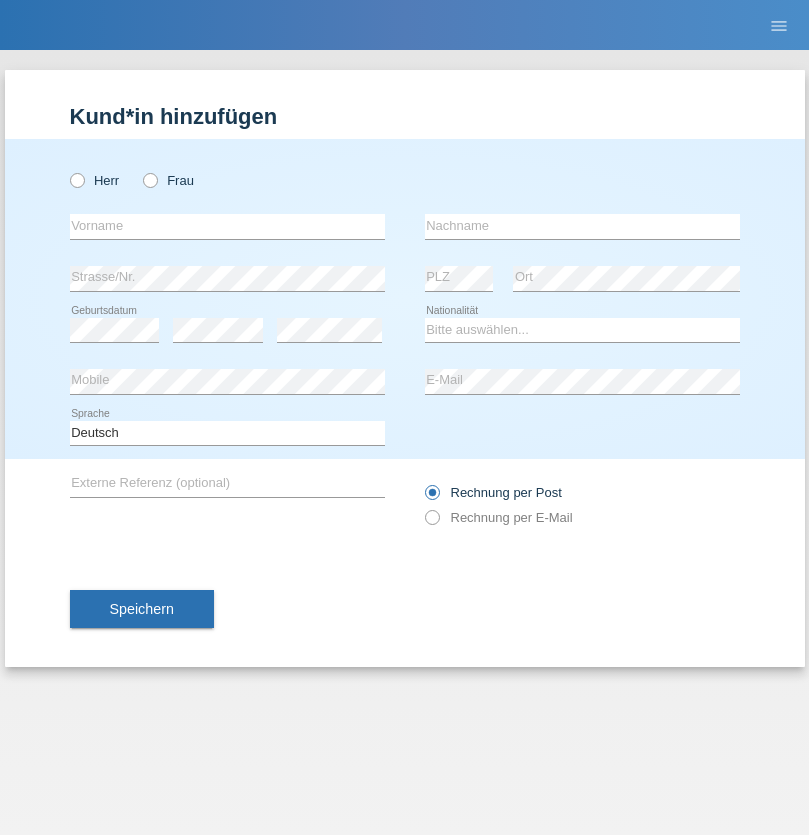 scroll, scrollTop: 0, scrollLeft: 0, axis: both 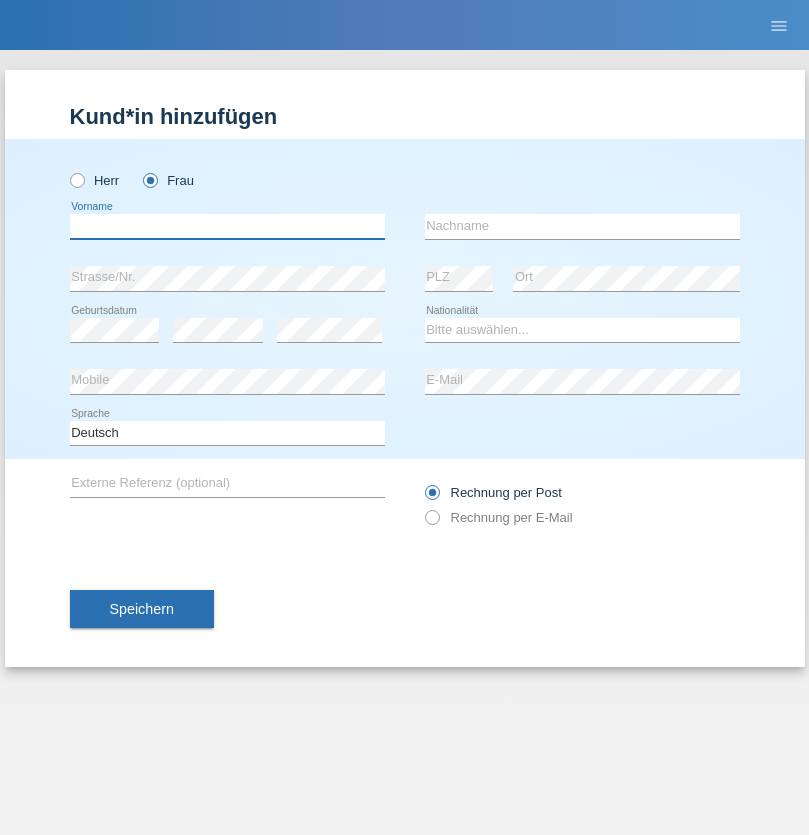 click at bounding box center [227, 226] 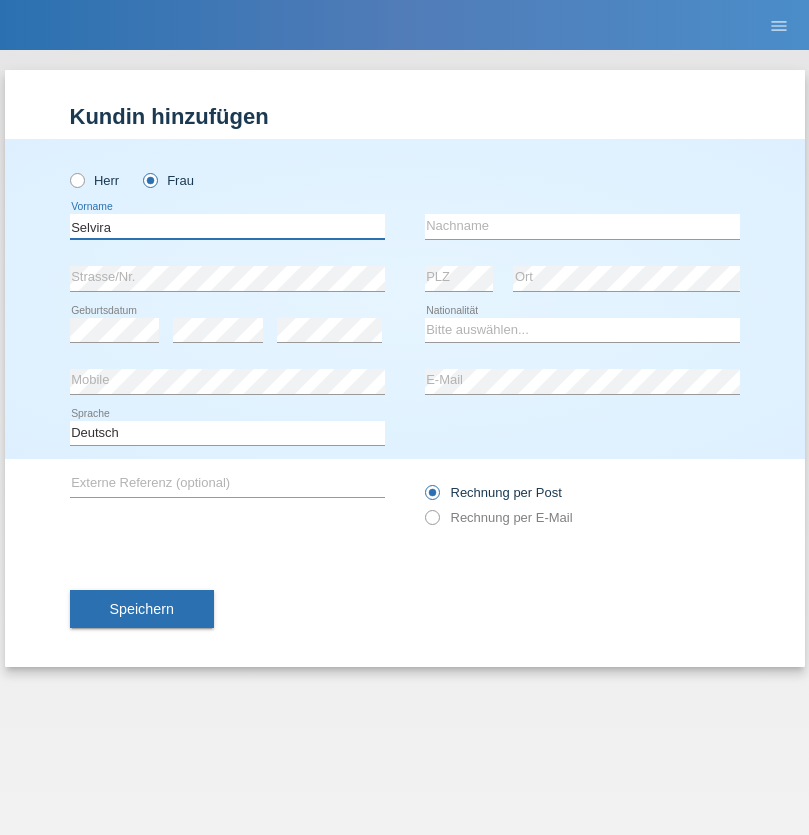 type on "Selvira" 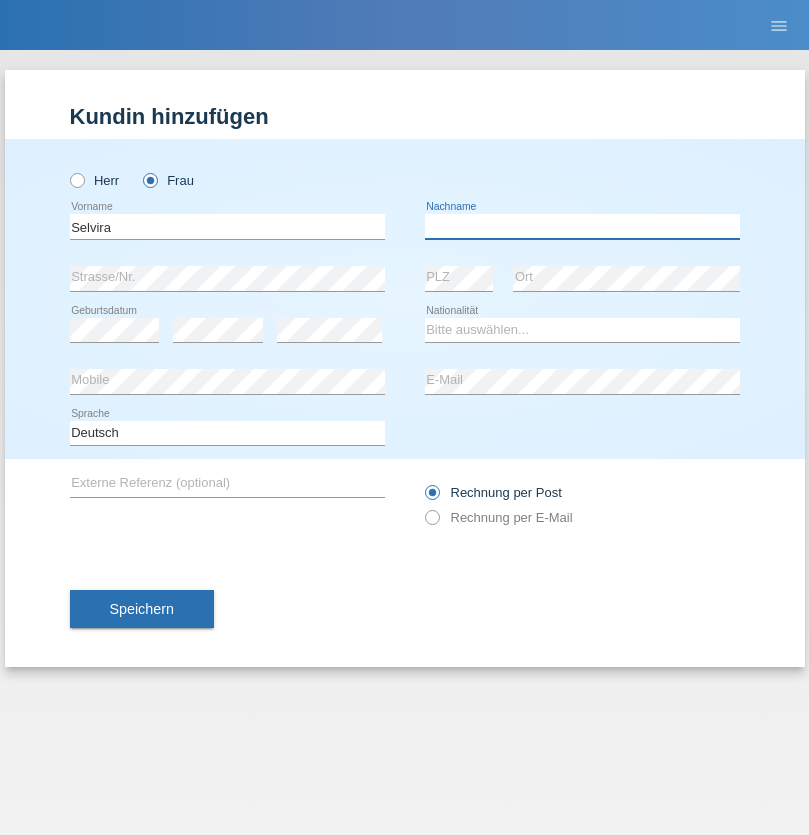 click at bounding box center [582, 226] 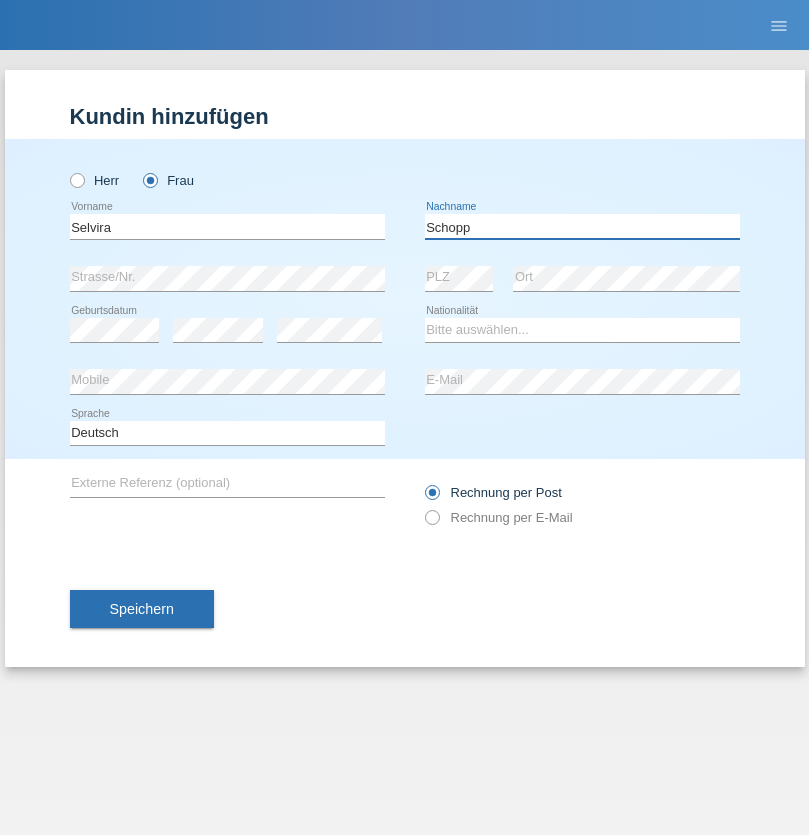 type on "Schopp" 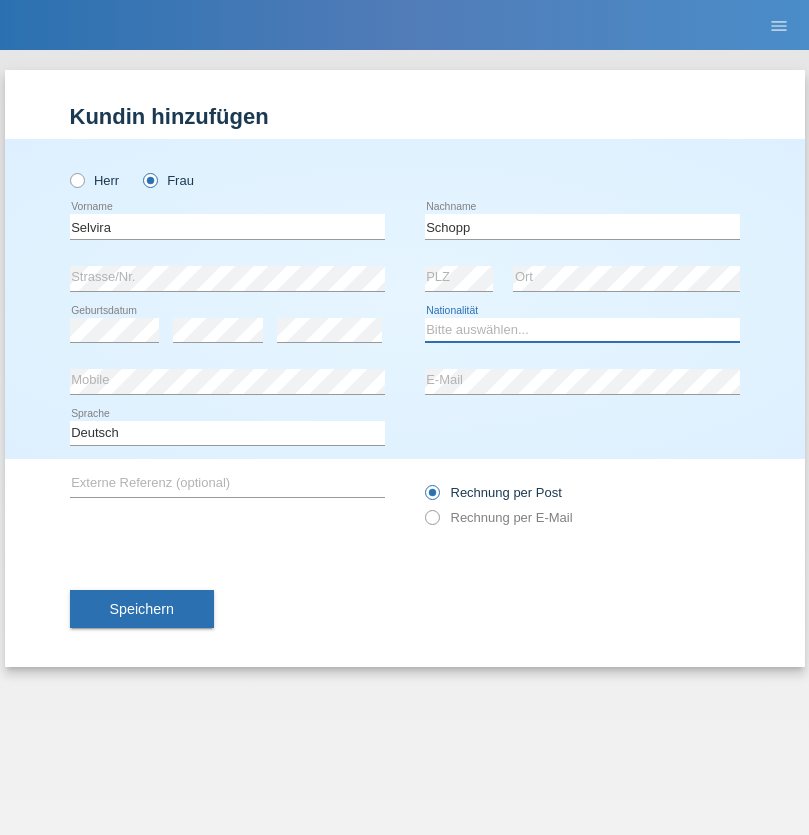 select on "CH" 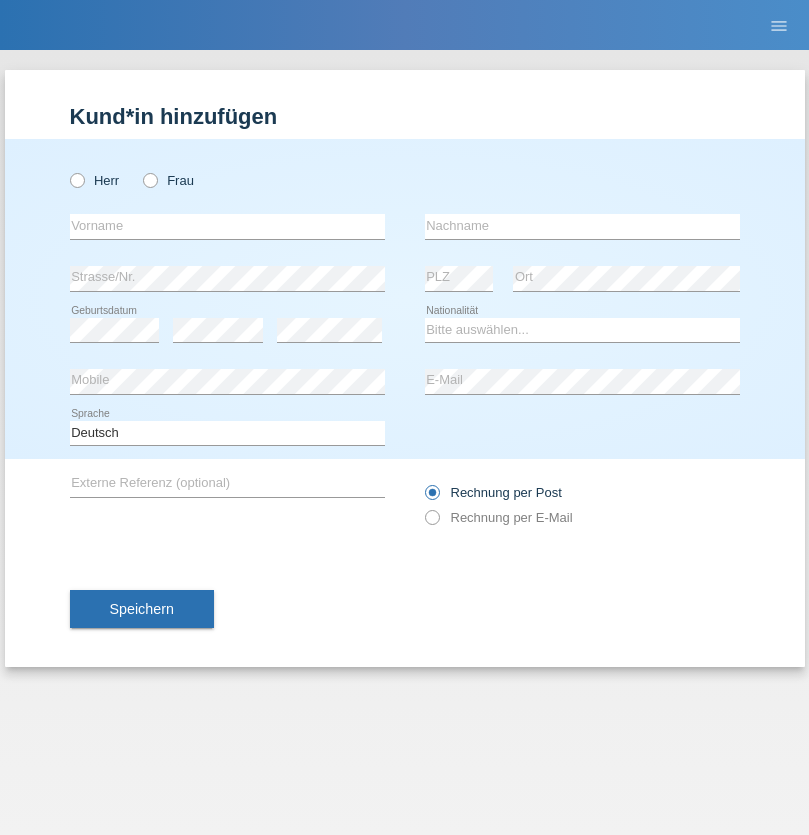 scroll, scrollTop: 0, scrollLeft: 0, axis: both 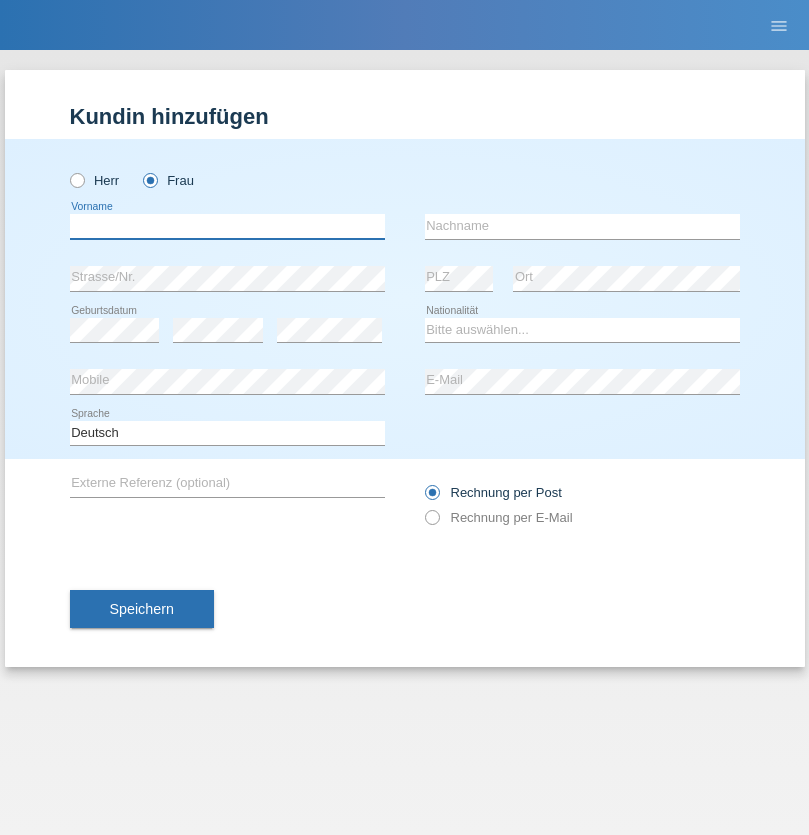 click at bounding box center (227, 226) 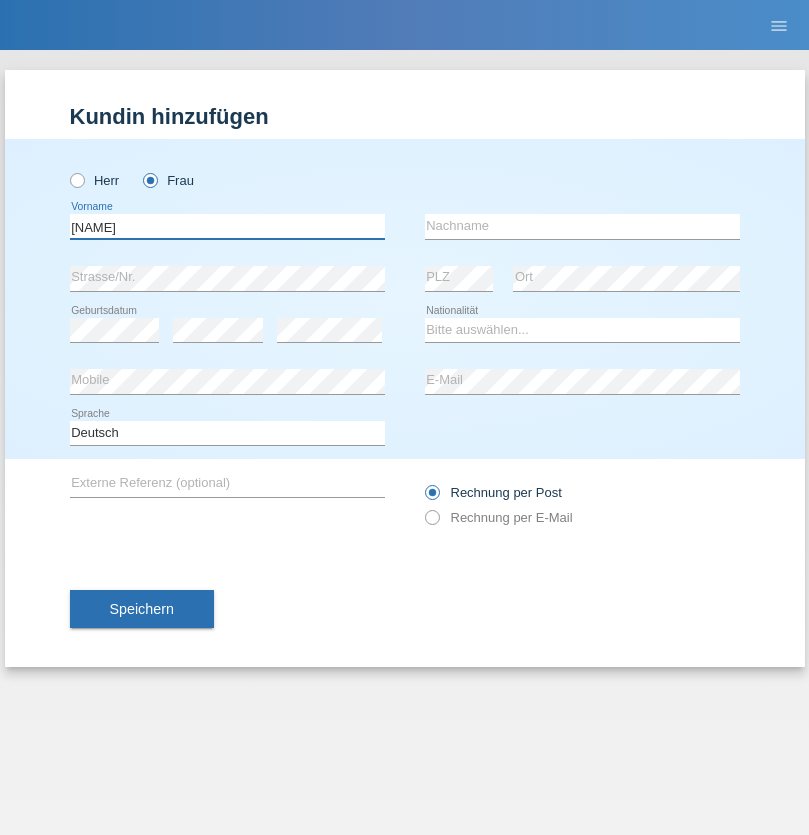 type on "MICHAELA" 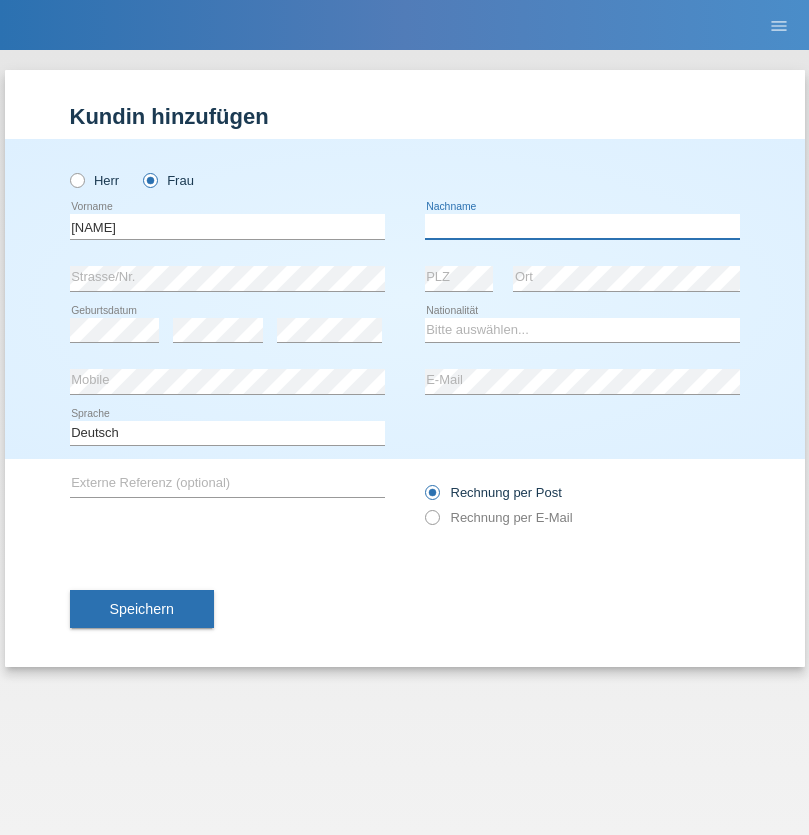 click at bounding box center (582, 226) 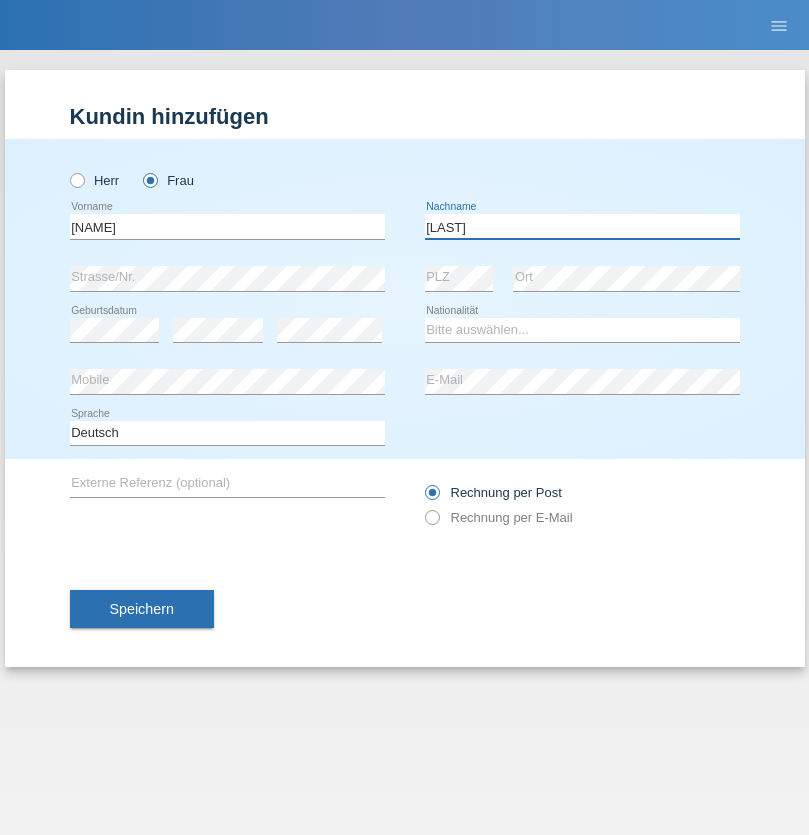 type on "BERNATOVA" 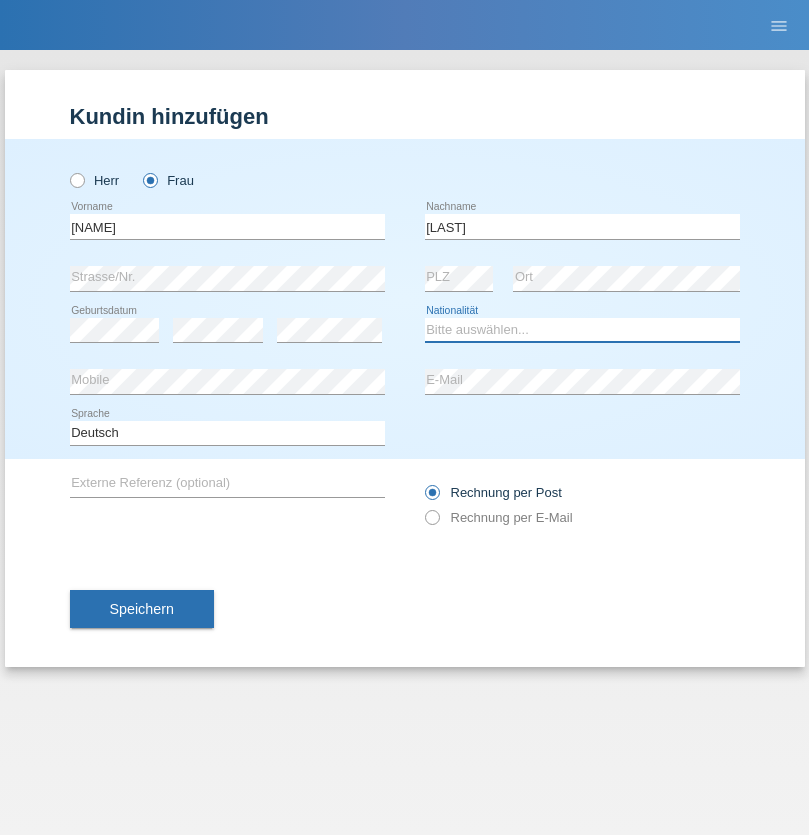 select on "SK" 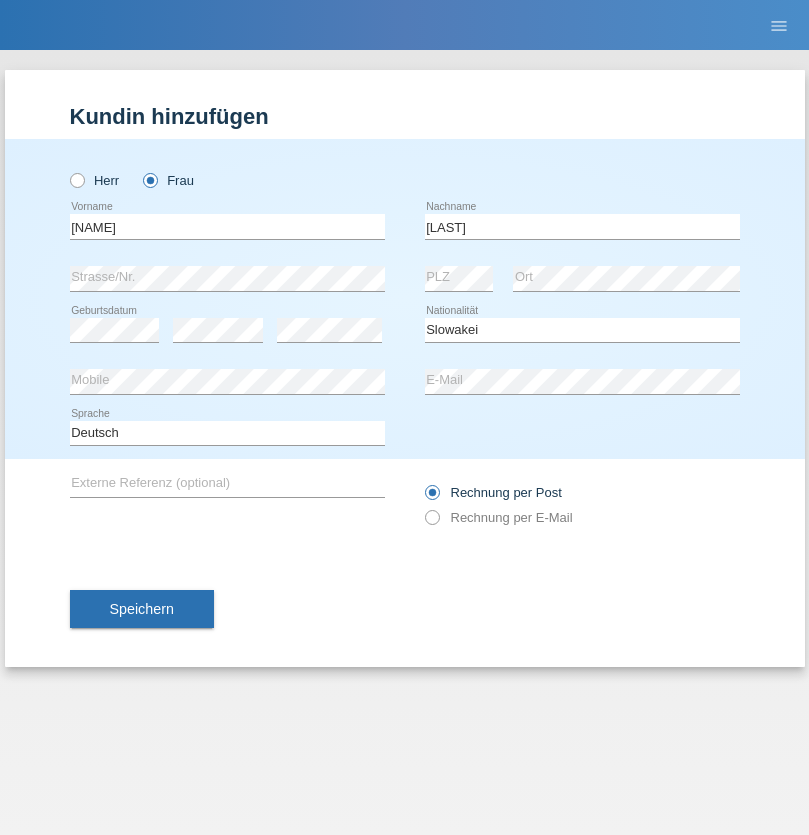 select on "C" 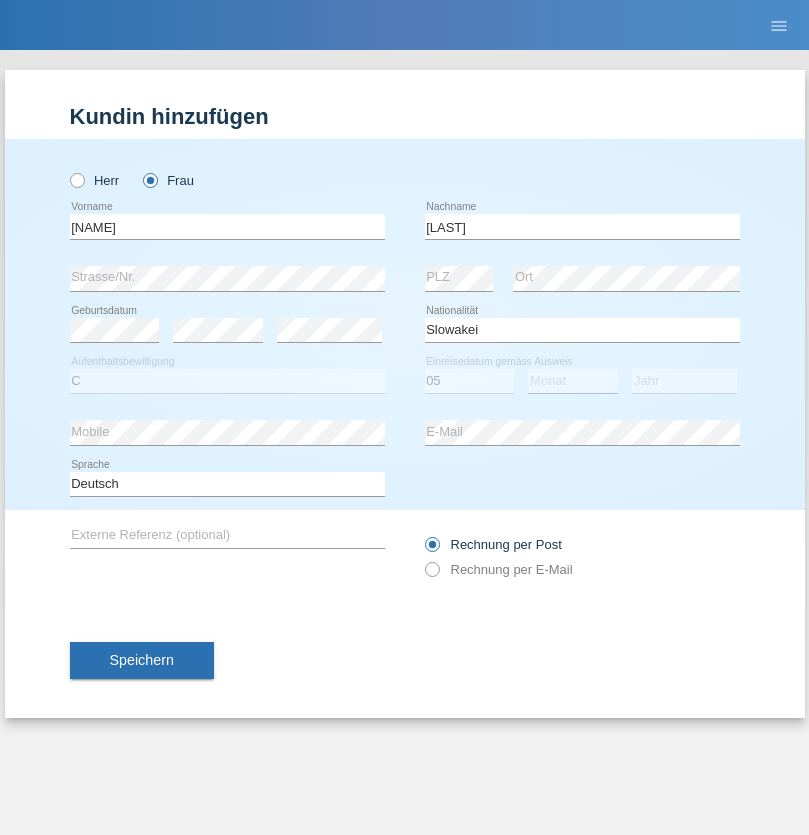 select on "04" 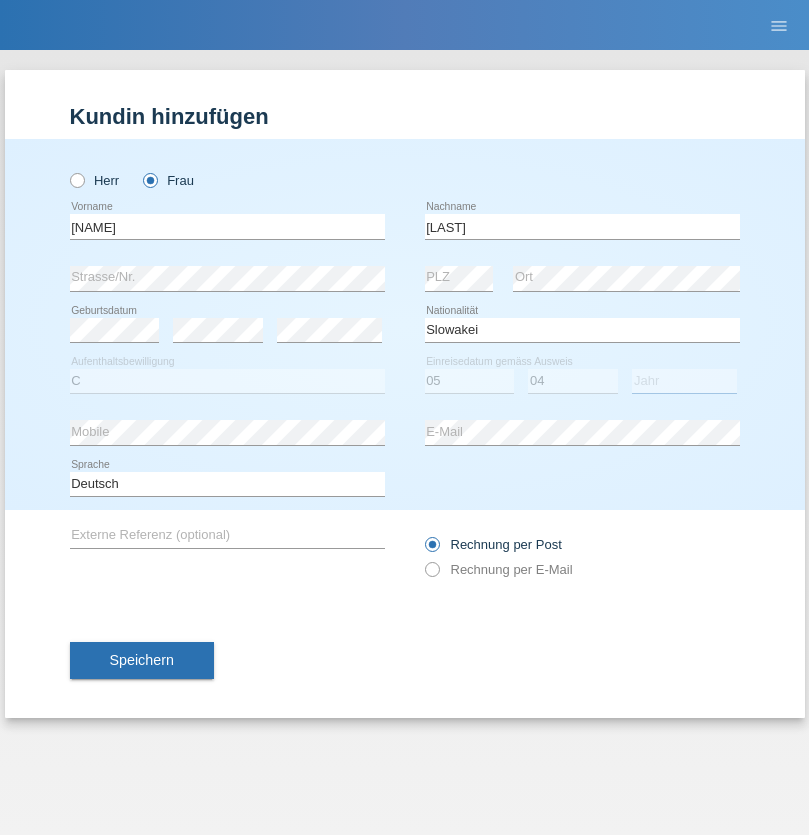 select on "2014" 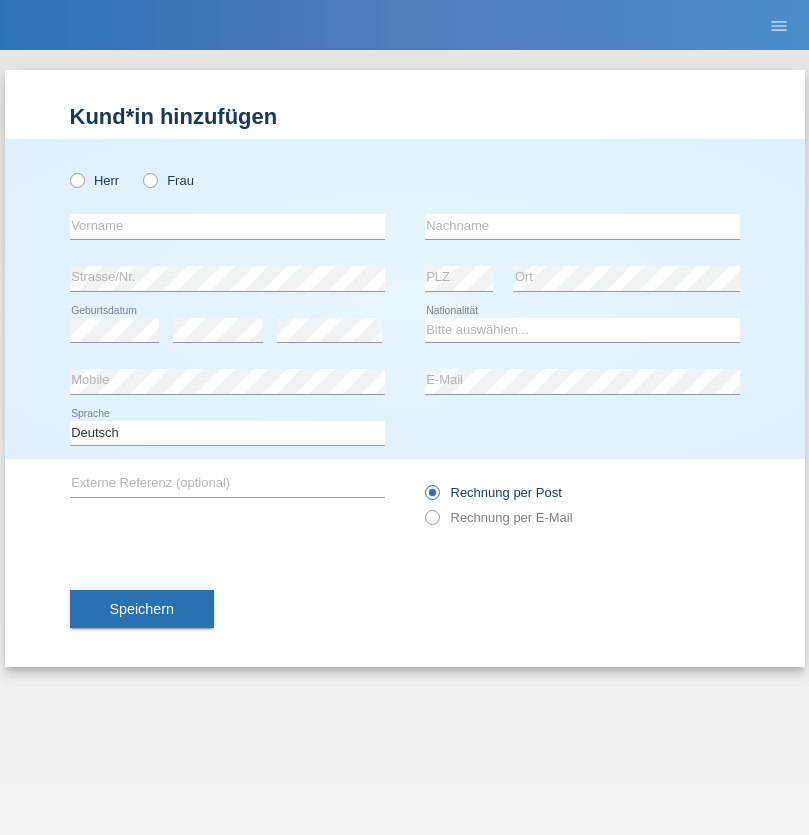 scroll, scrollTop: 0, scrollLeft: 0, axis: both 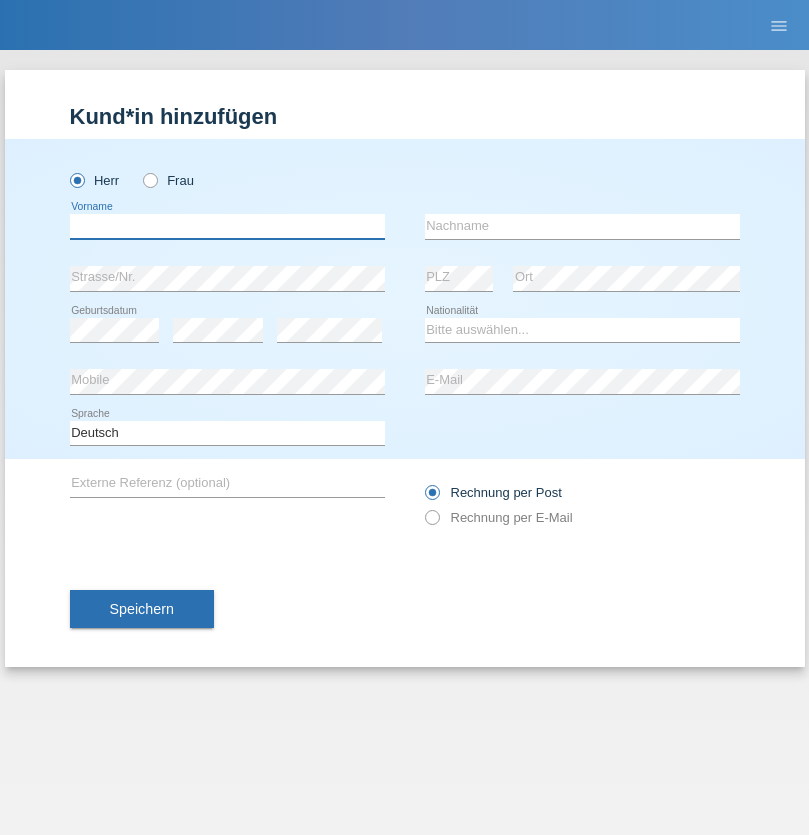 click at bounding box center (227, 226) 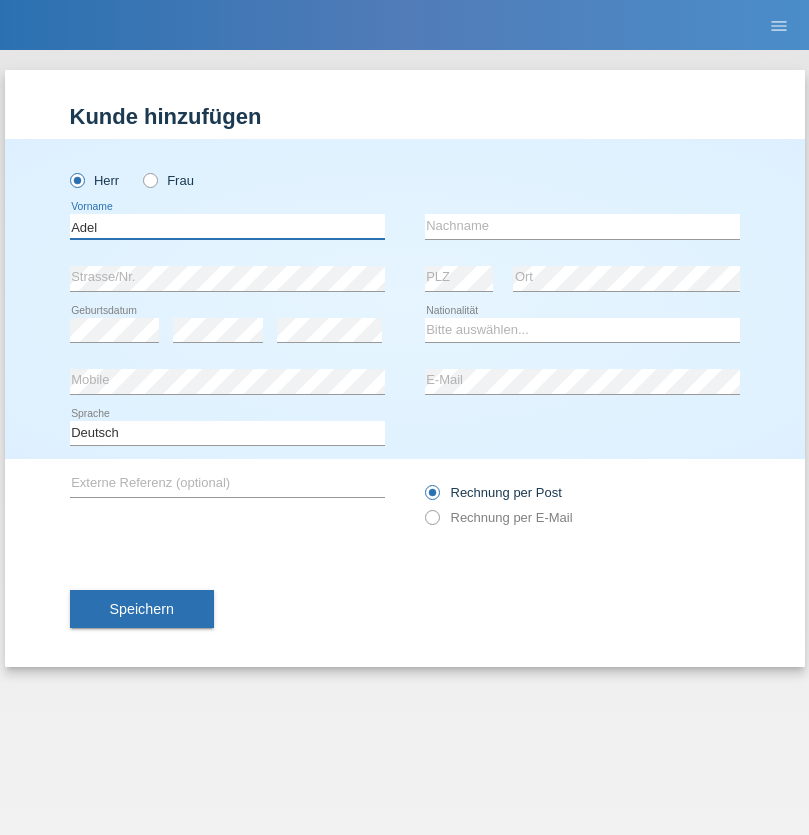 type on "Adel" 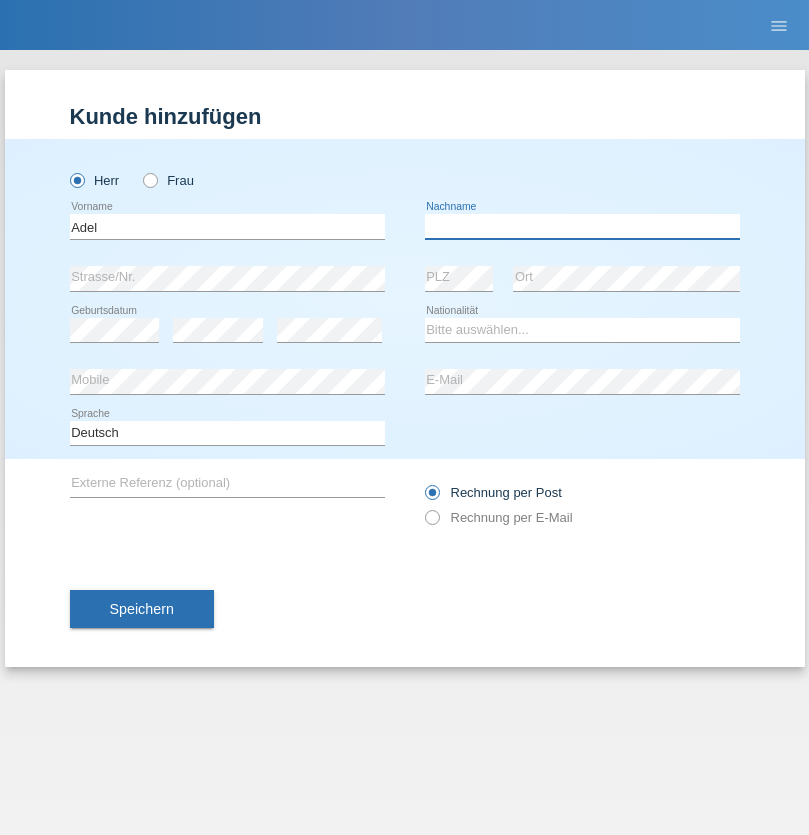 click at bounding box center [582, 226] 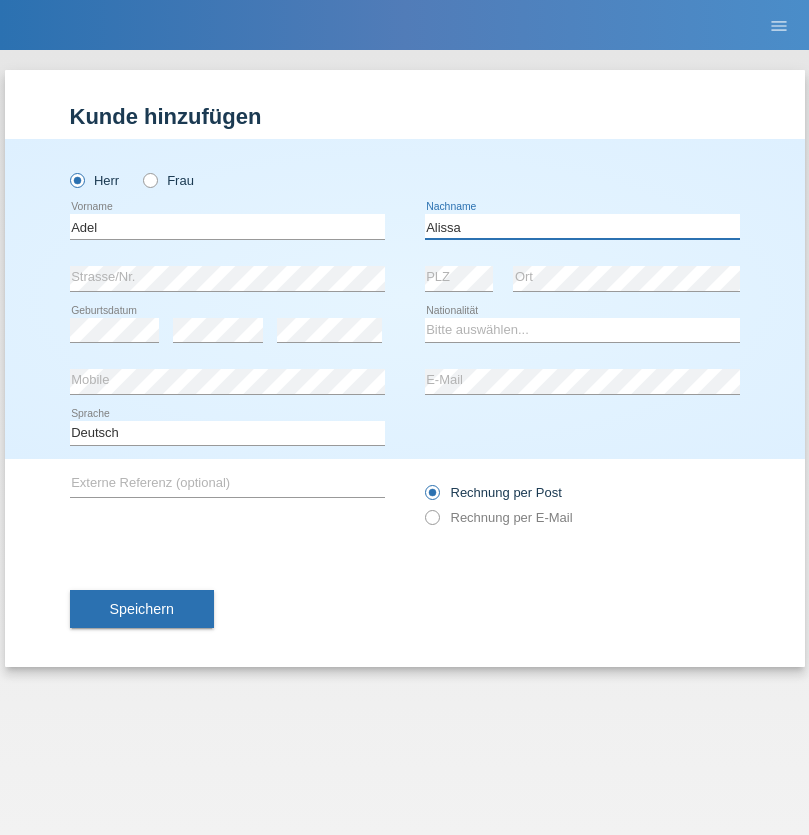type on "Alissa" 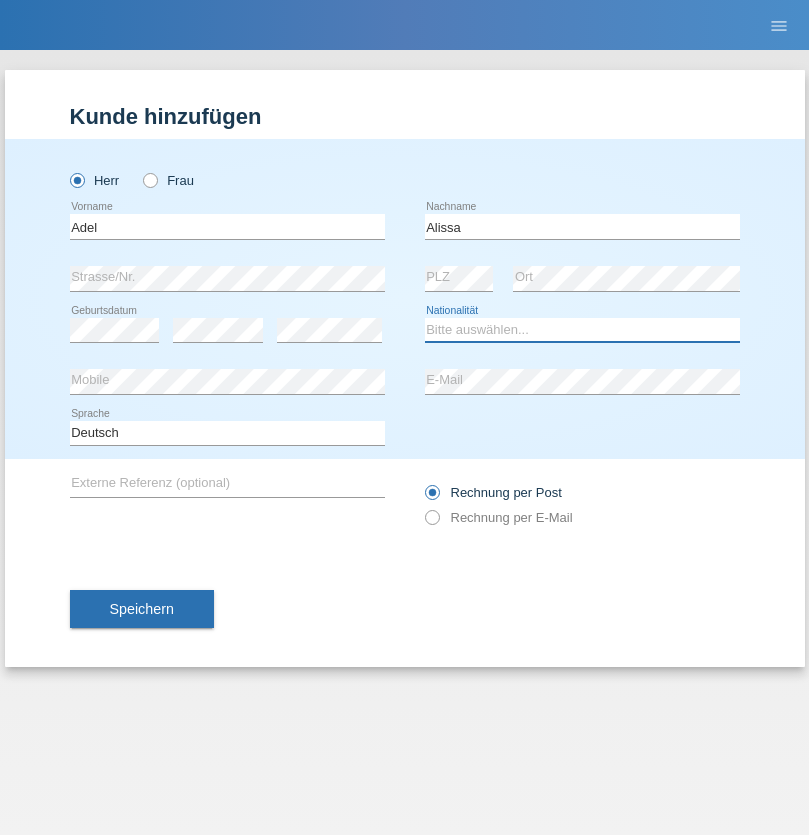 select on "SY" 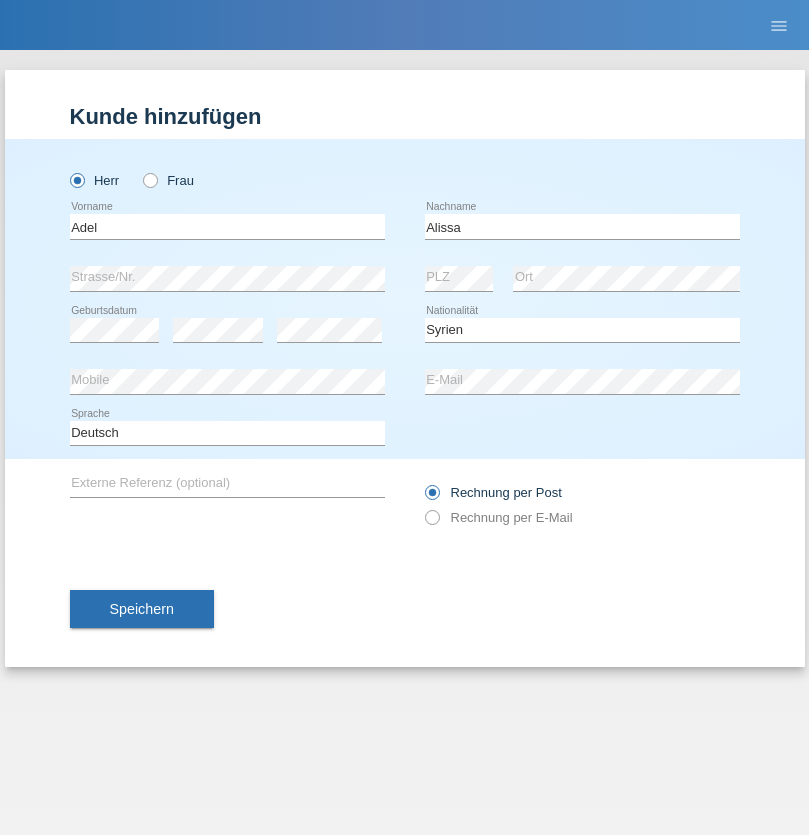 select on "C" 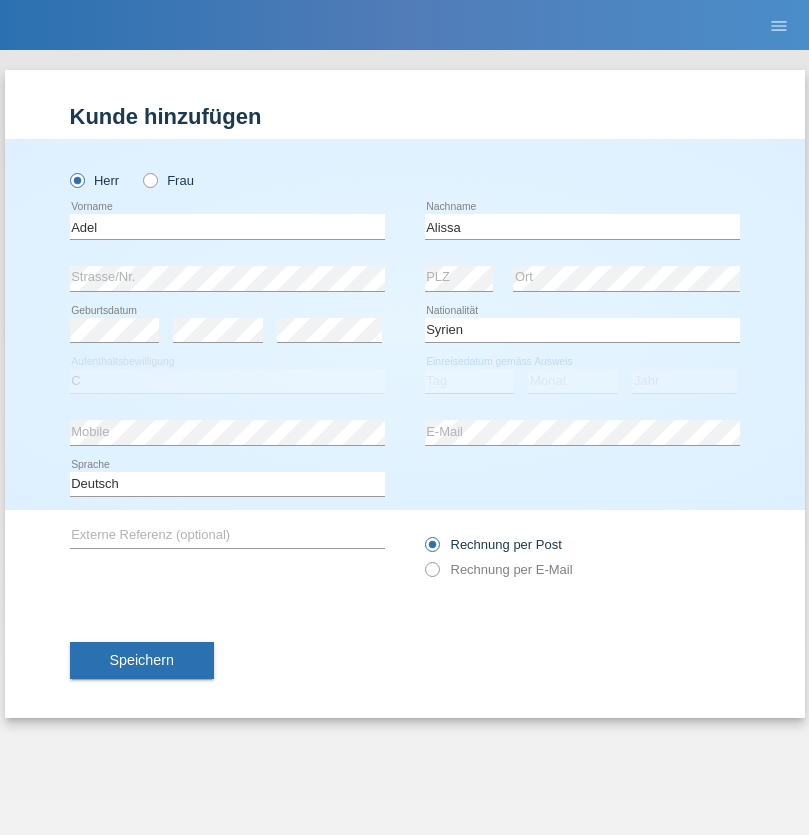select on "20" 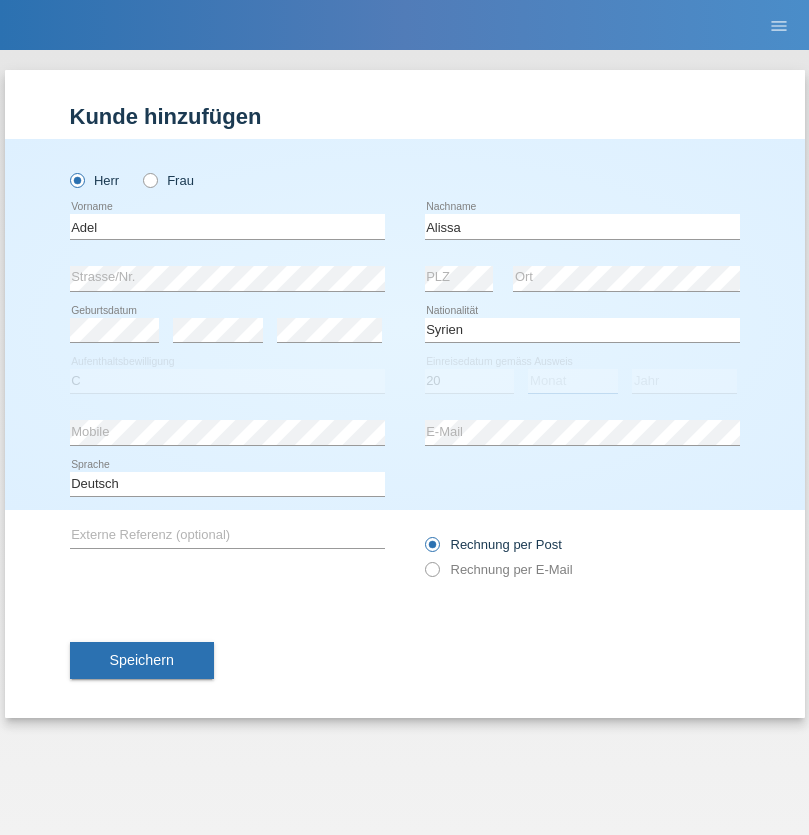select on "09" 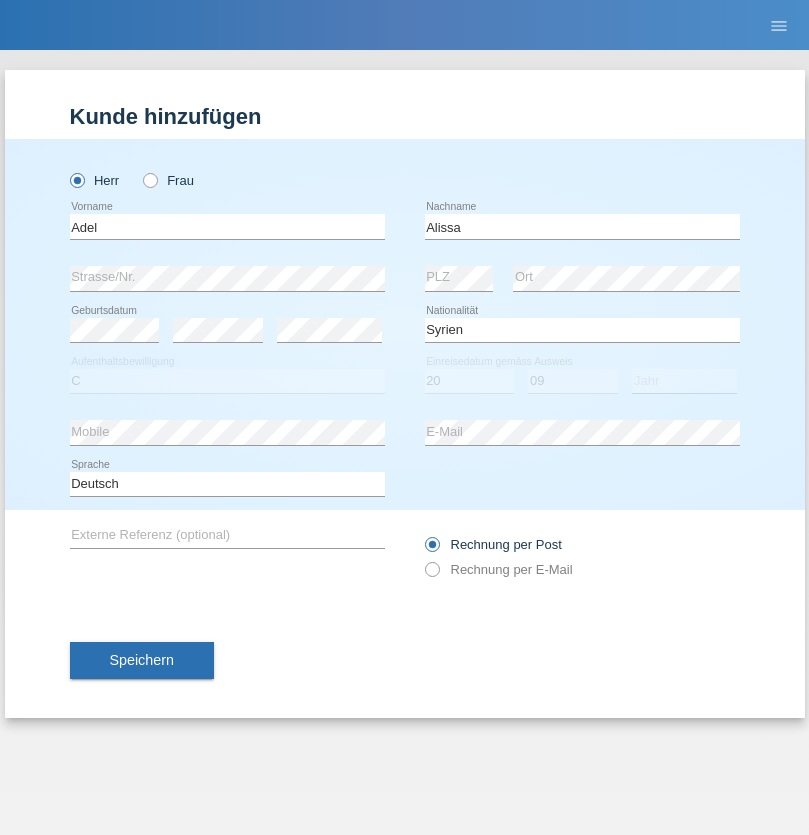 select on "2018" 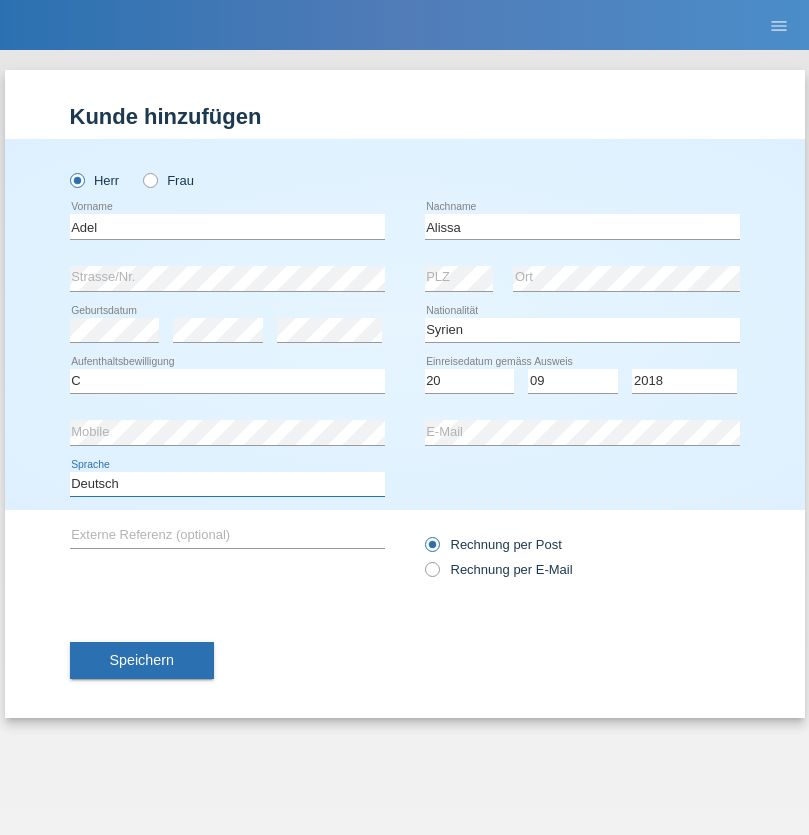 select on "en" 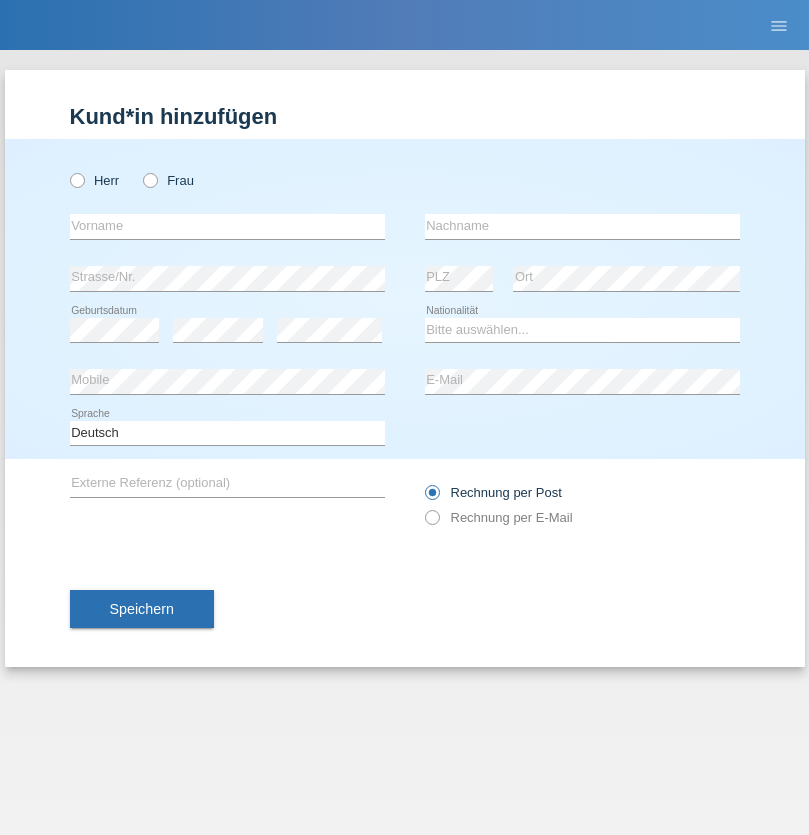 scroll, scrollTop: 0, scrollLeft: 0, axis: both 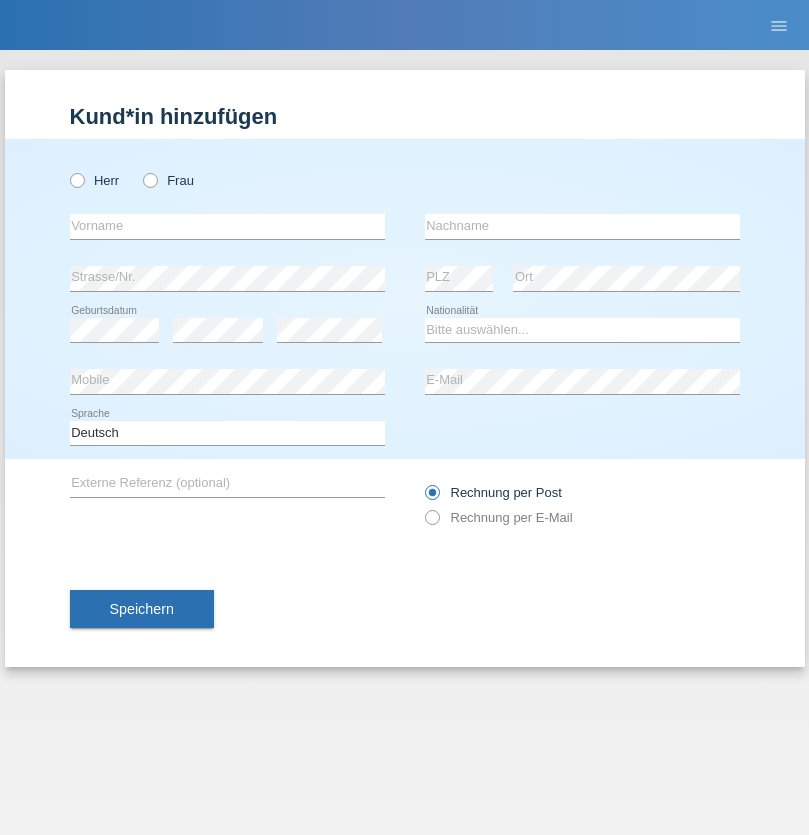 radio on "true" 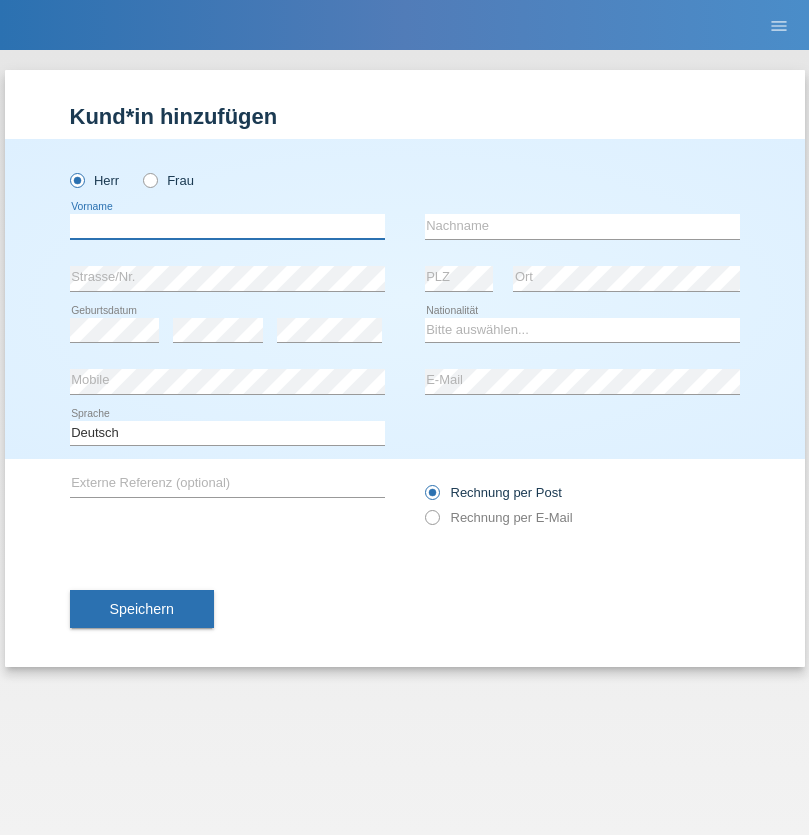 click at bounding box center [227, 226] 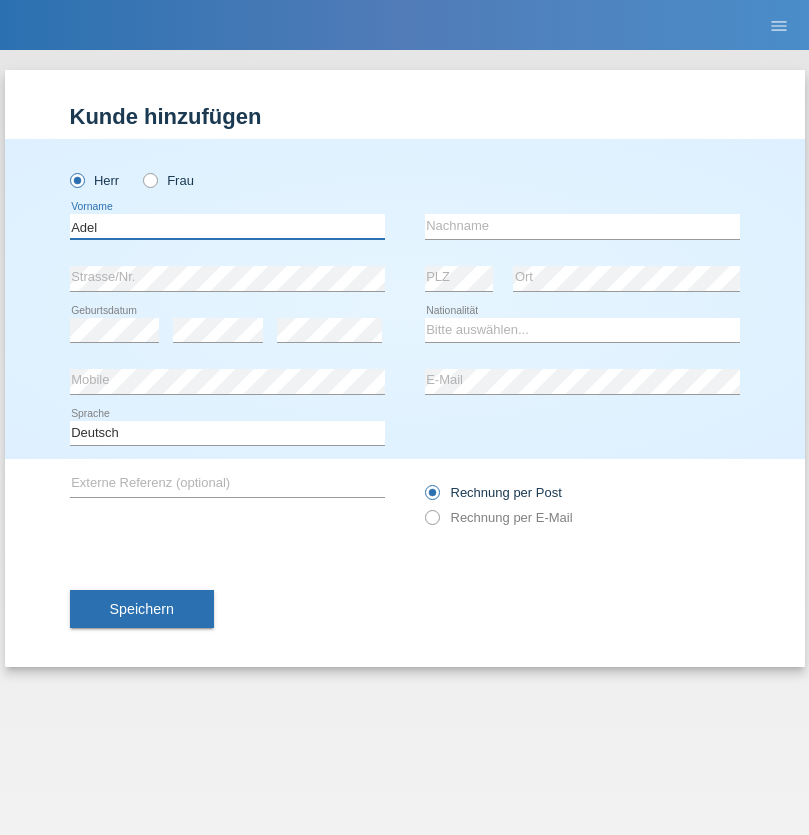 type on "Adel" 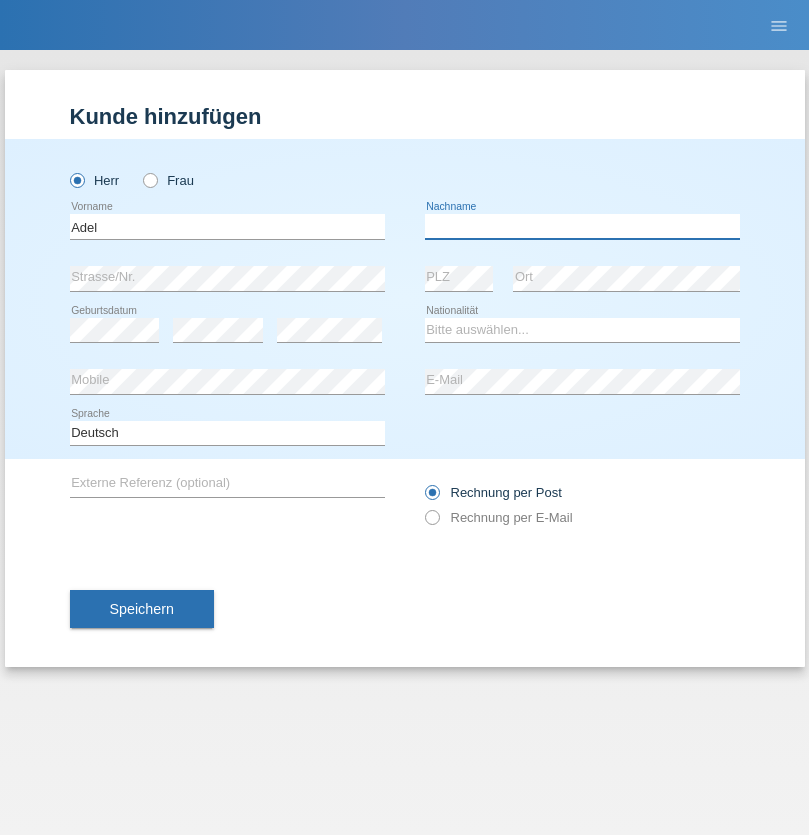 click at bounding box center [582, 226] 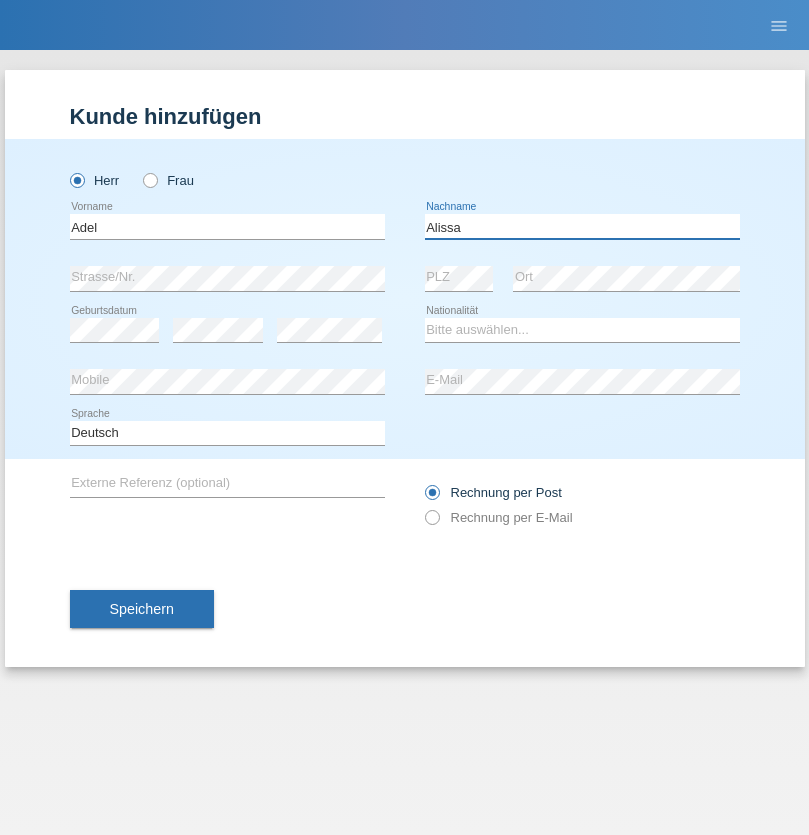 type on "Alissa" 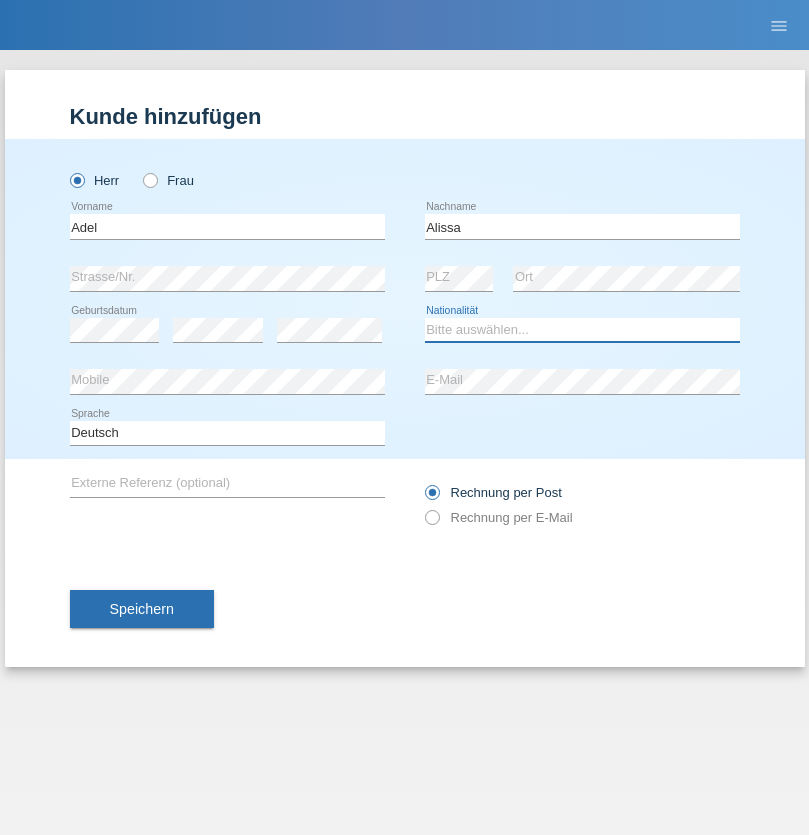 select on "SY" 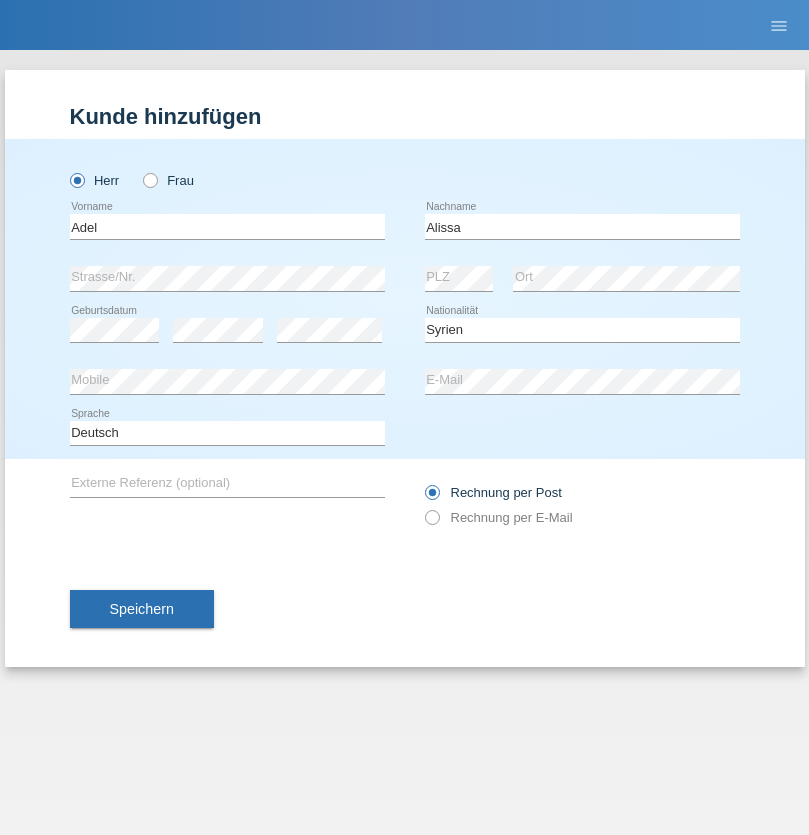 select on "C" 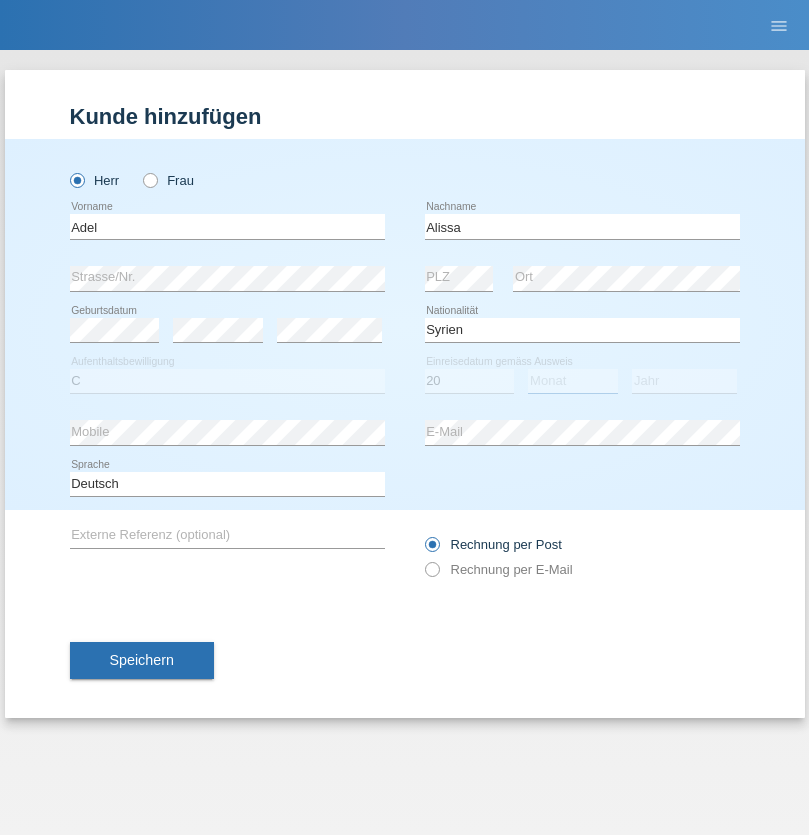 select on "09" 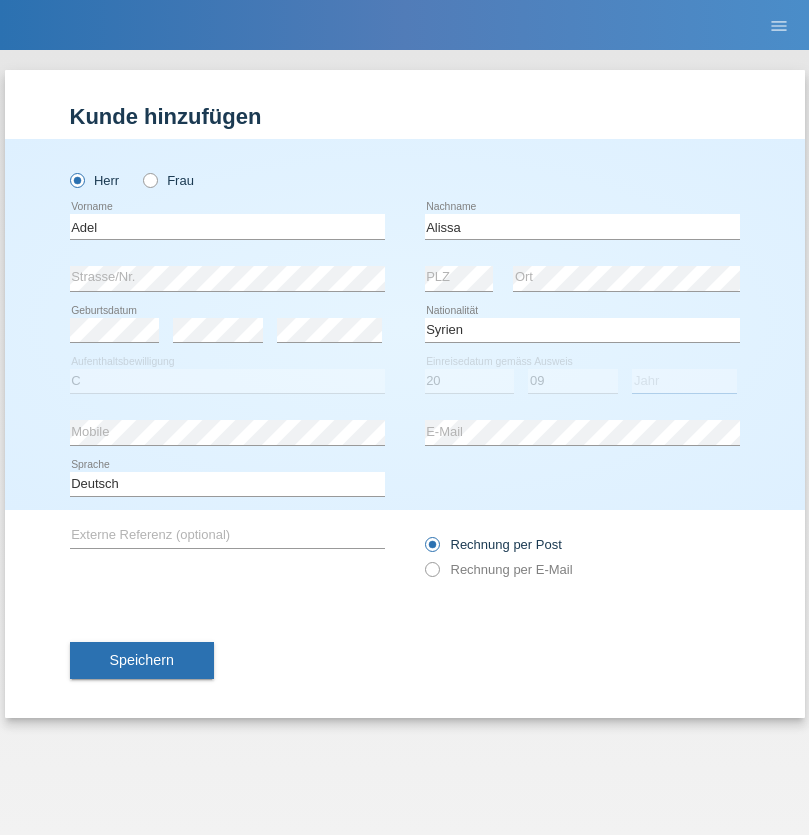select on "2018" 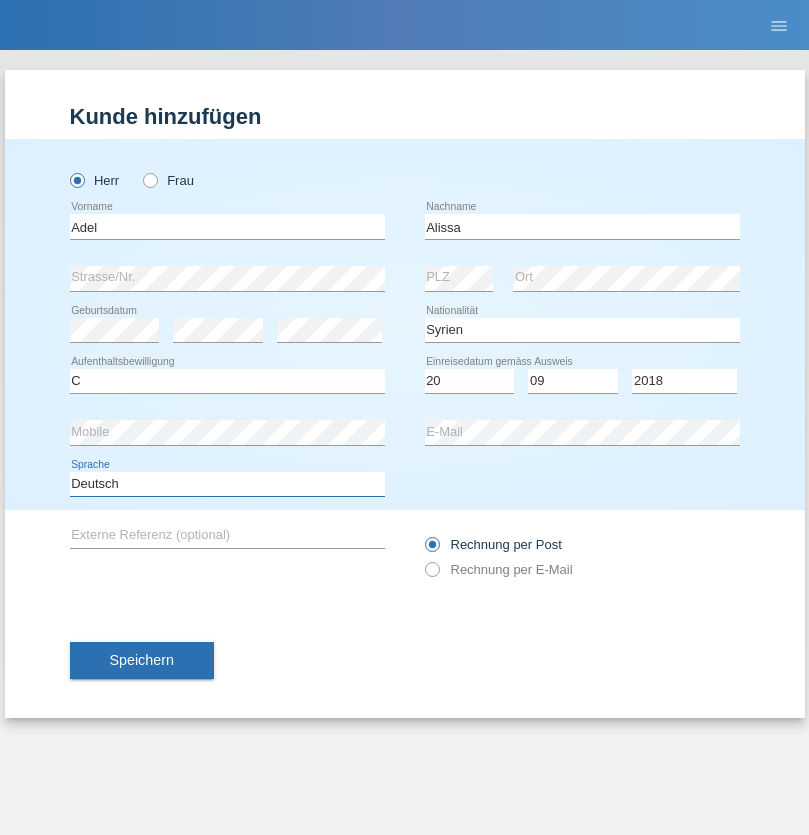 select on "en" 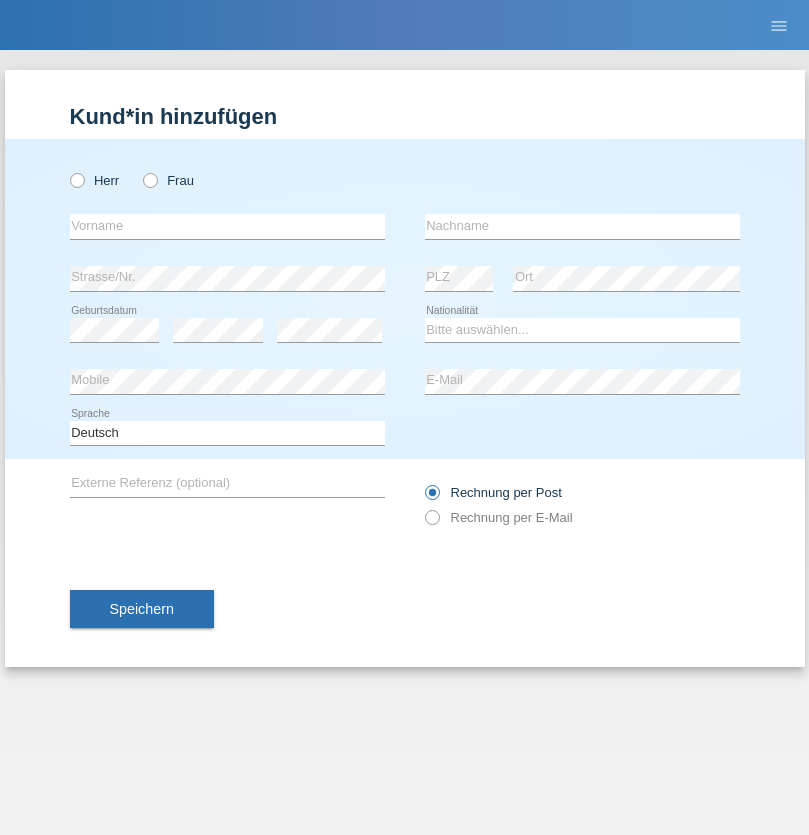 scroll, scrollTop: 0, scrollLeft: 0, axis: both 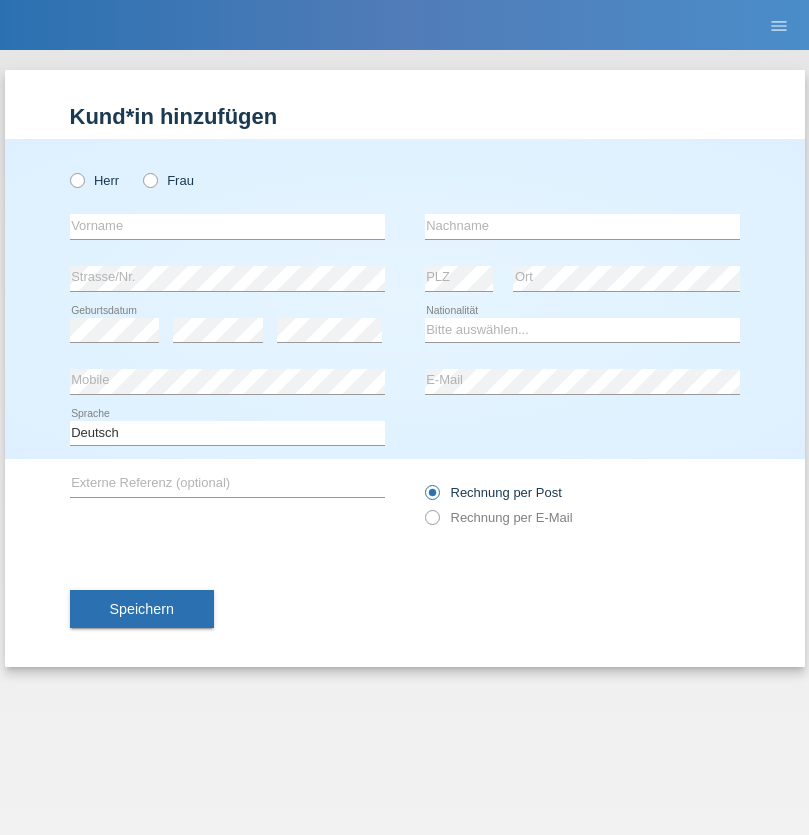 radio on "true" 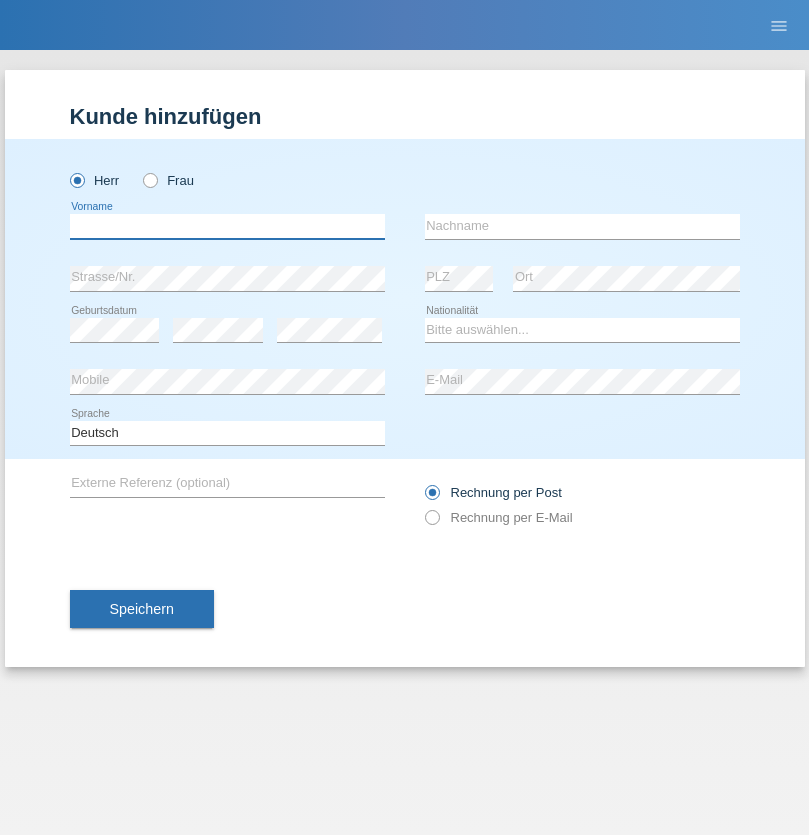 click at bounding box center [227, 226] 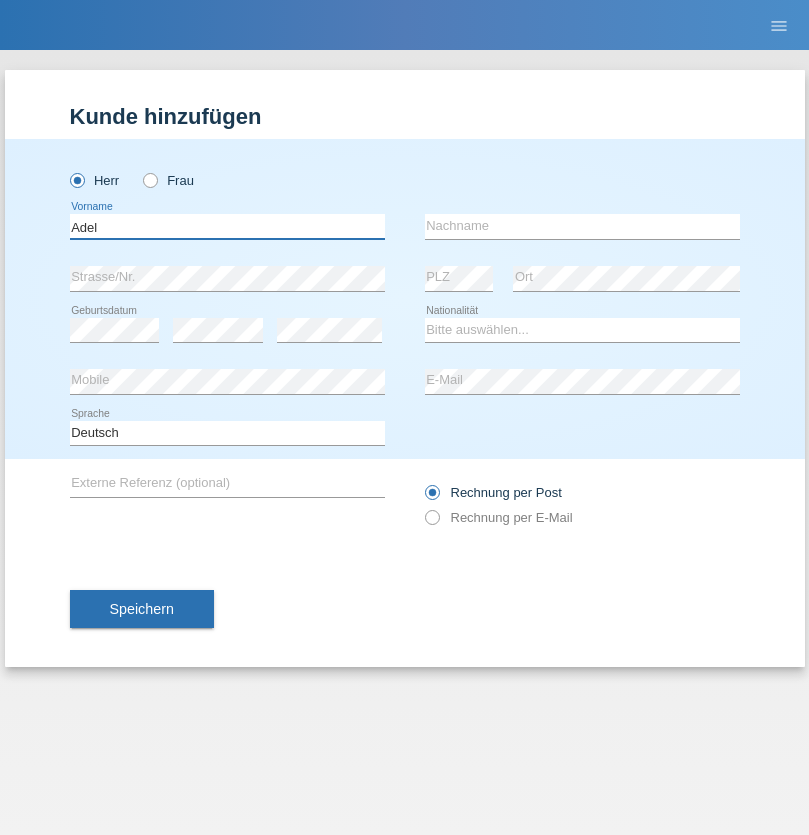 type on "Adel" 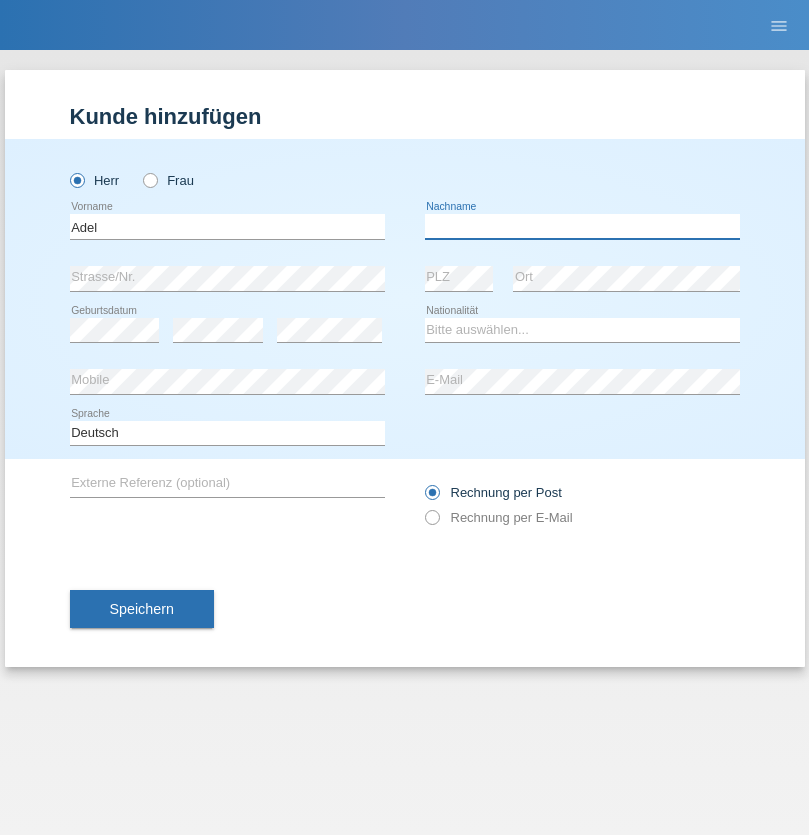click at bounding box center (582, 226) 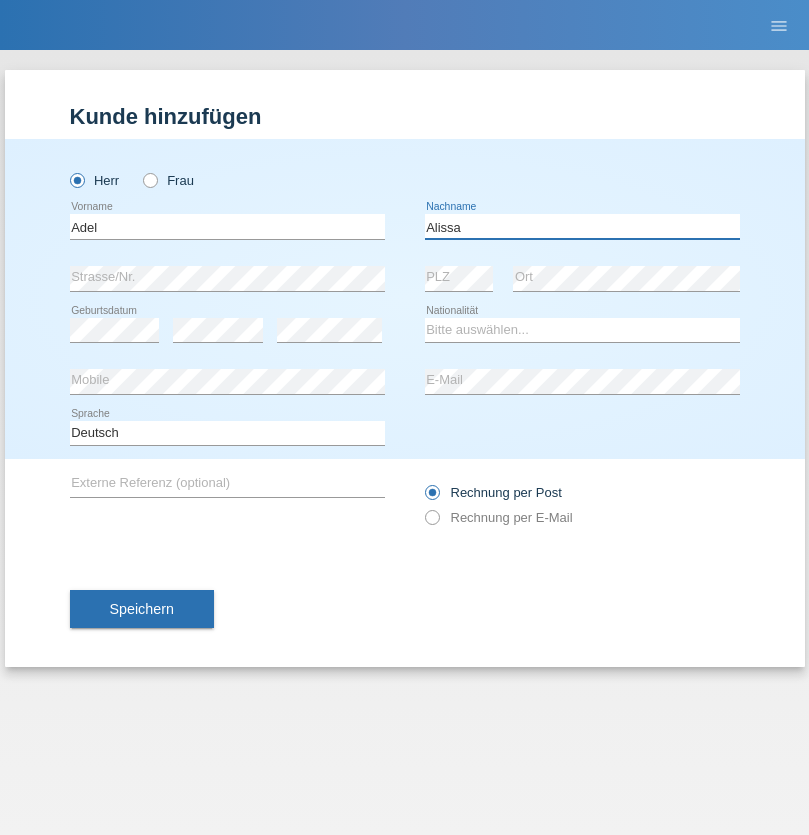 type on "Alissa" 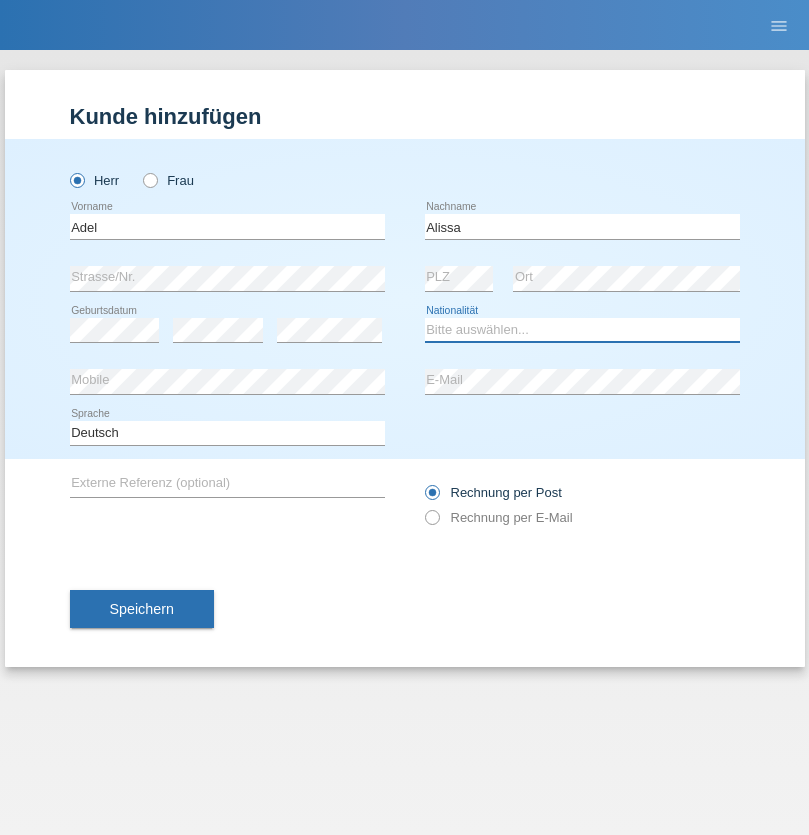 select on "SY" 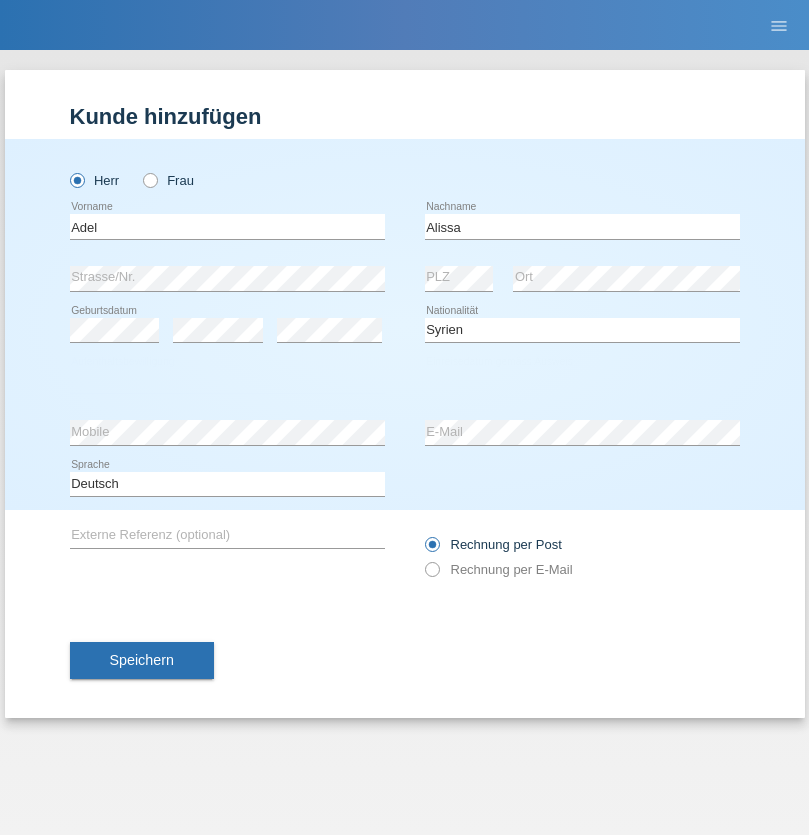 select on "C" 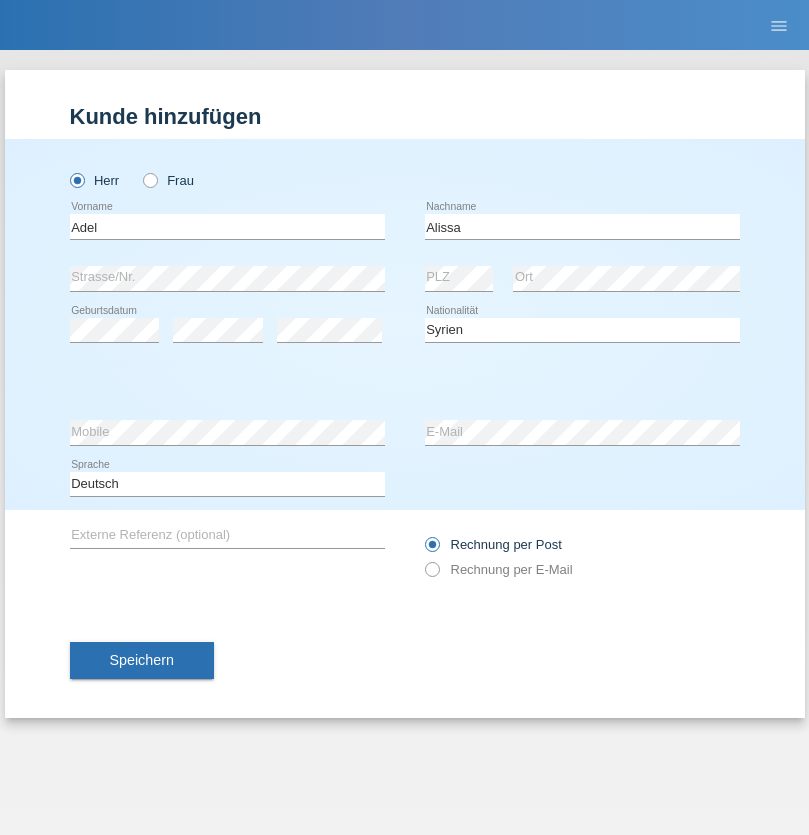 select on "20" 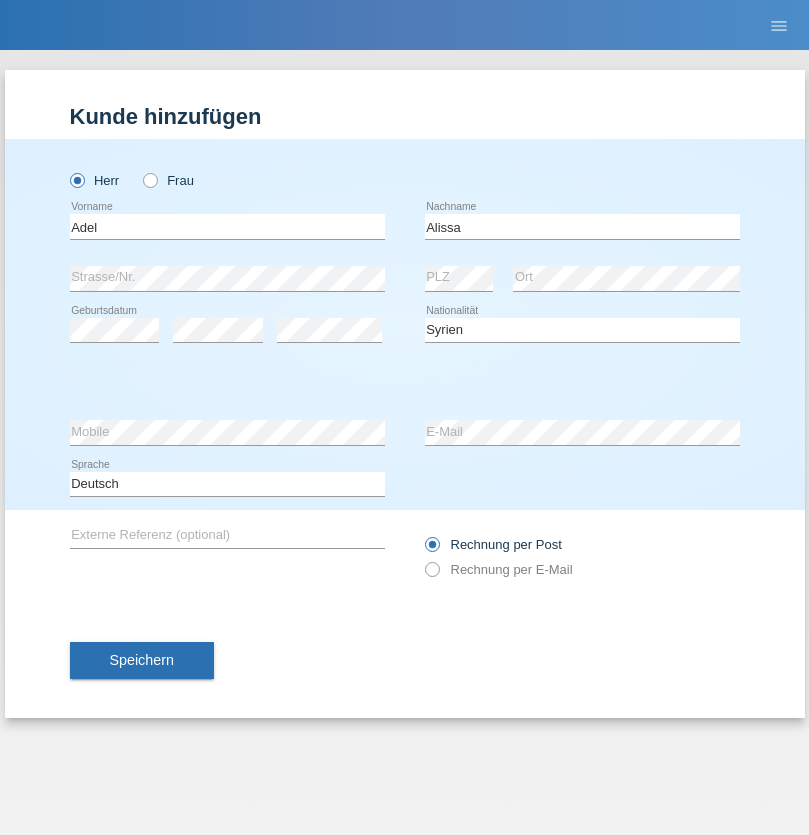 select on "09" 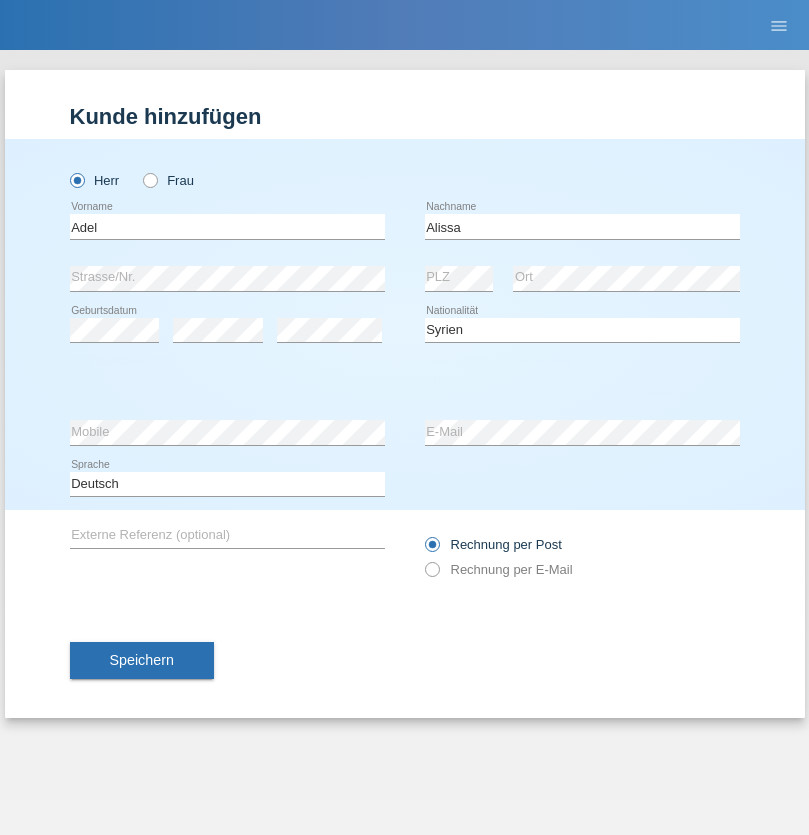 select on "2018" 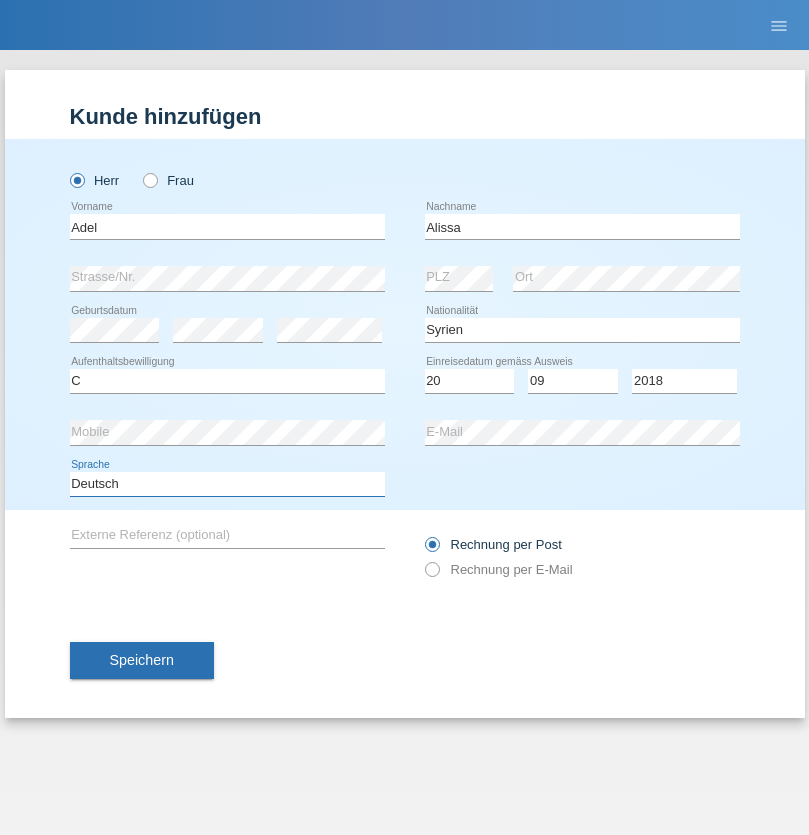 select on "en" 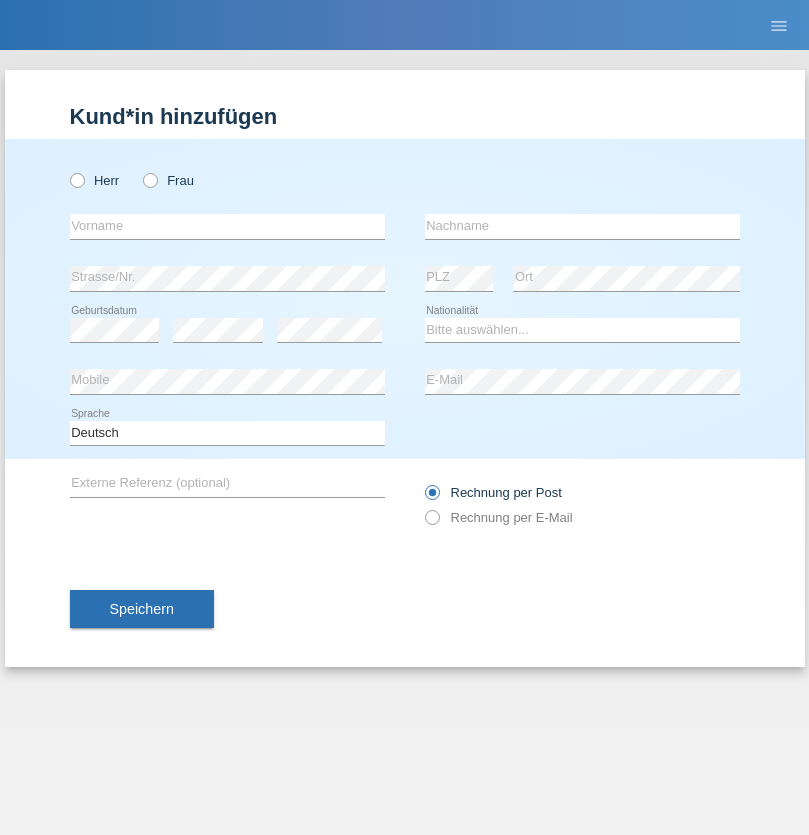 scroll, scrollTop: 0, scrollLeft: 0, axis: both 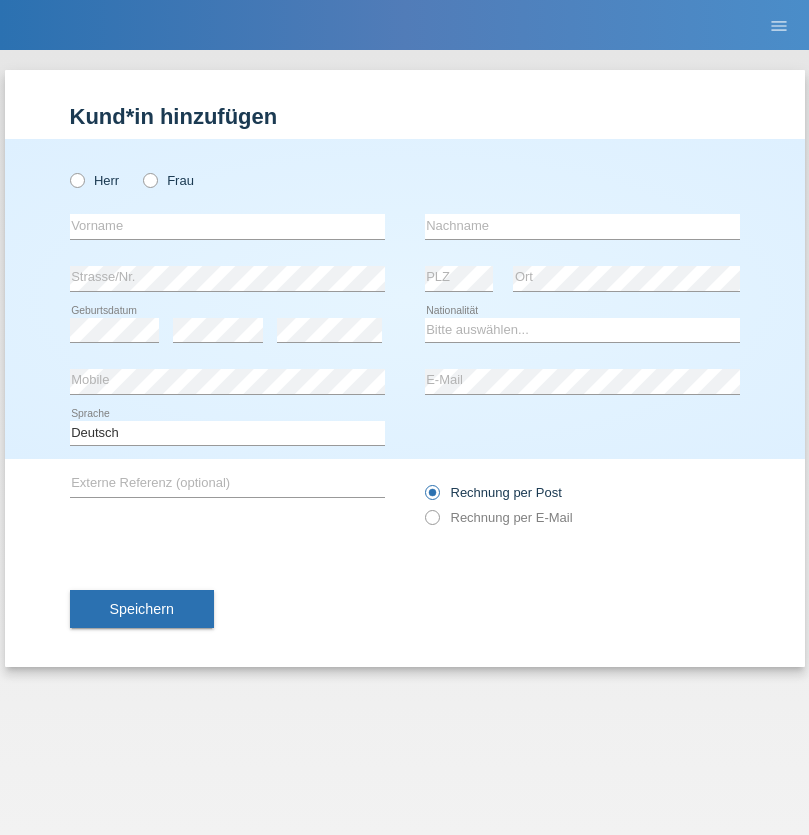 radio on "true" 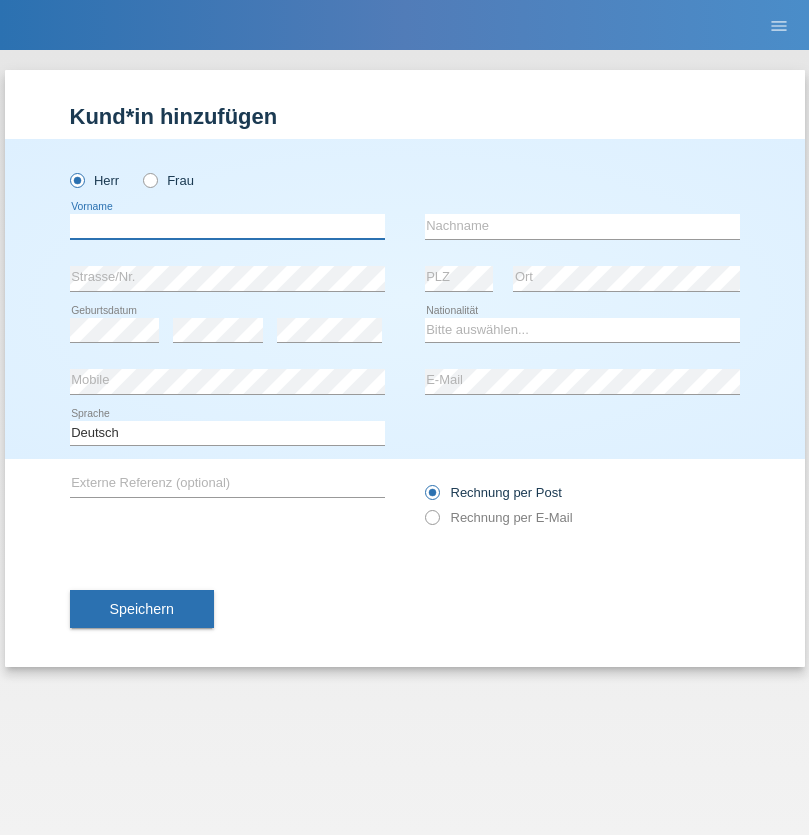 click at bounding box center (227, 226) 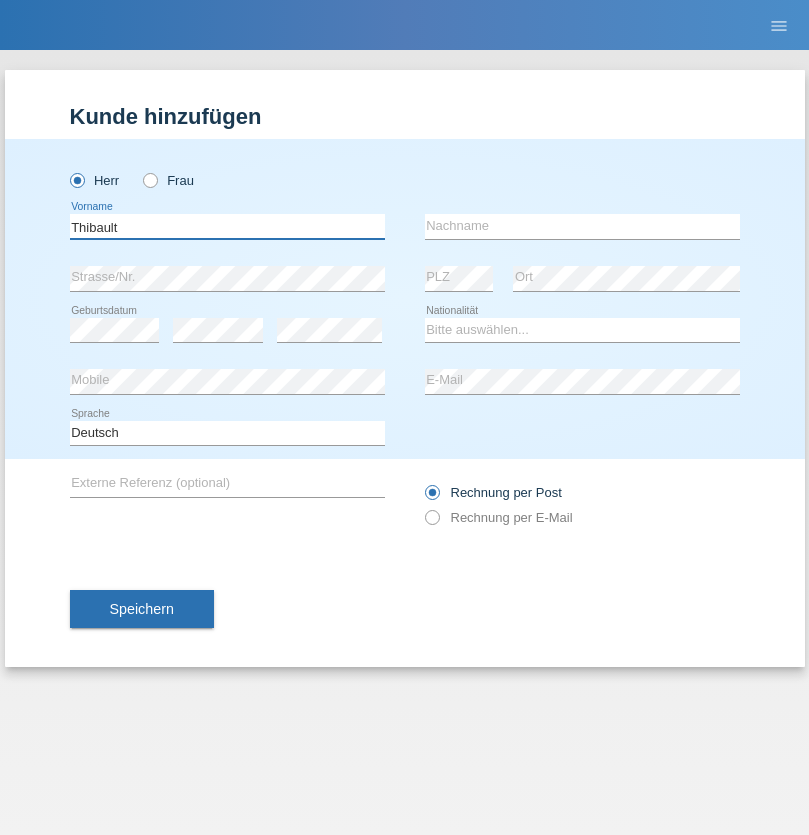 type on "Thibault" 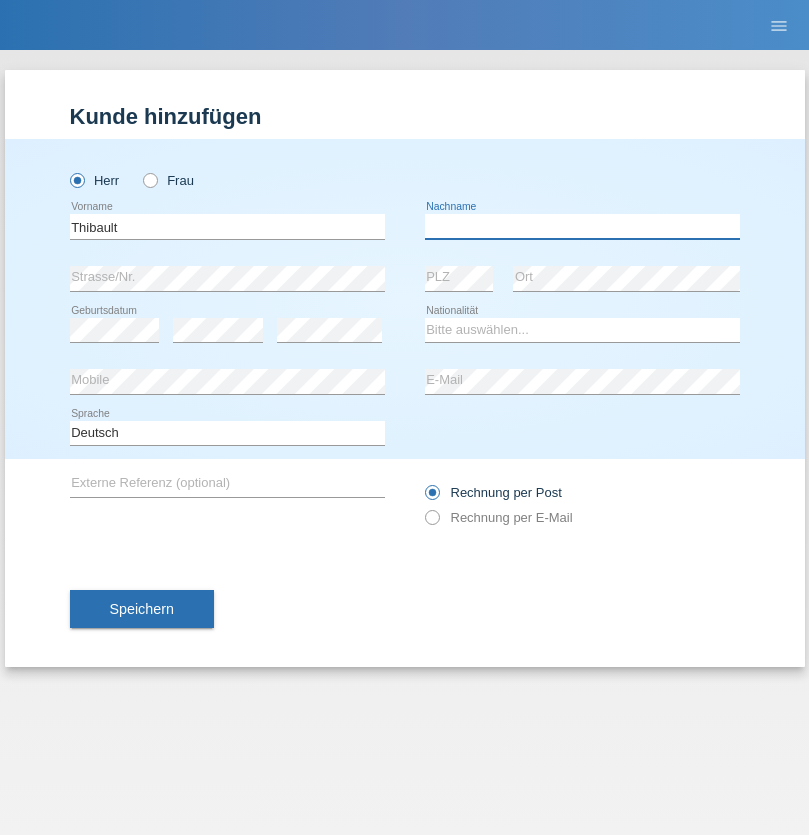 click at bounding box center (582, 226) 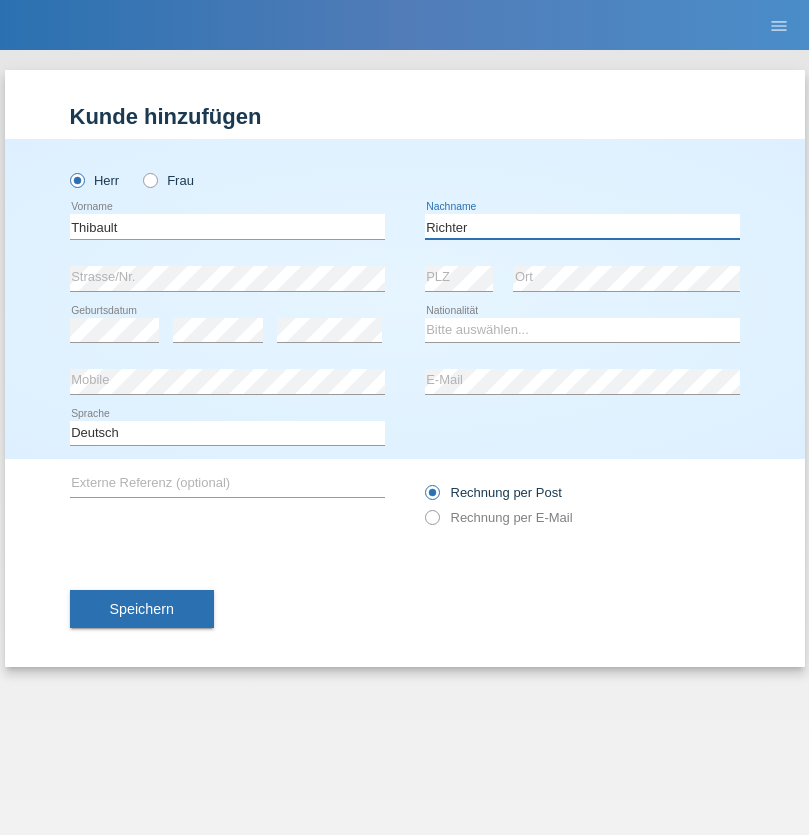 type on "Richter" 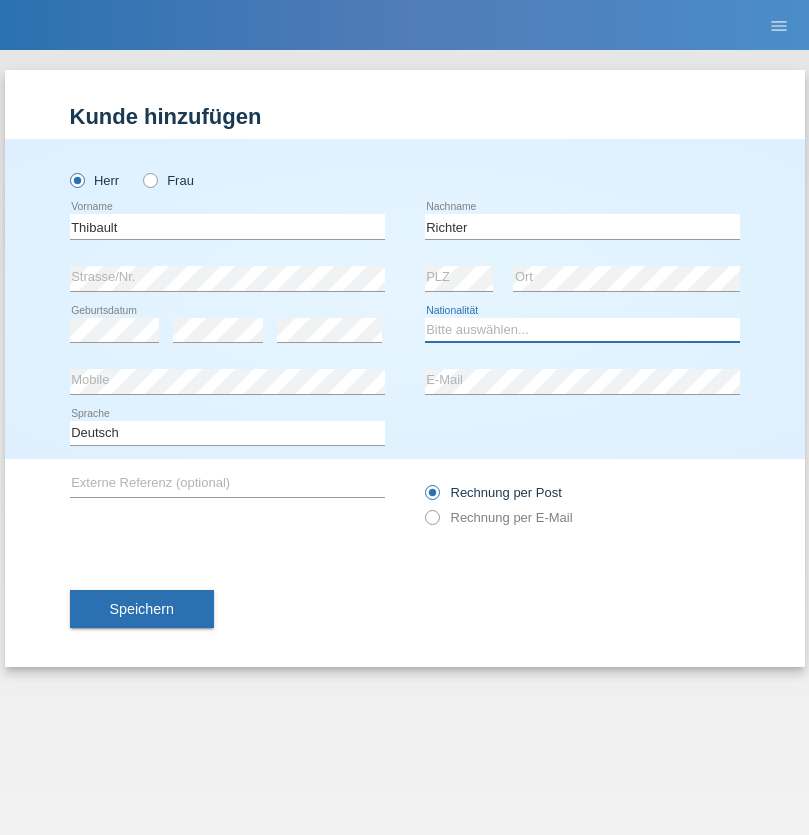 select on "CH" 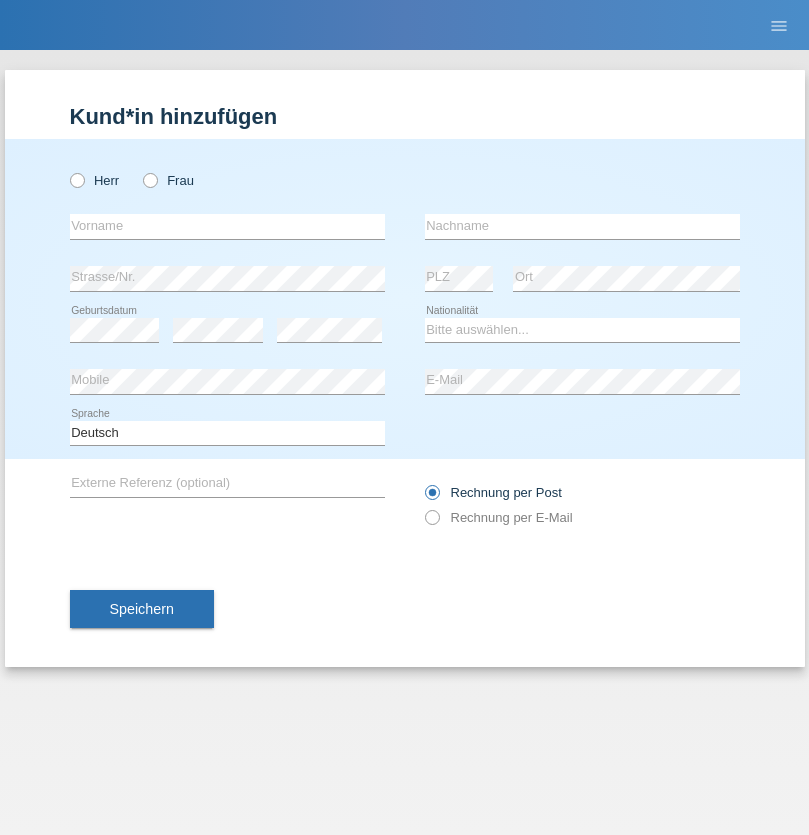 scroll, scrollTop: 0, scrollLeft: 0, axis: both 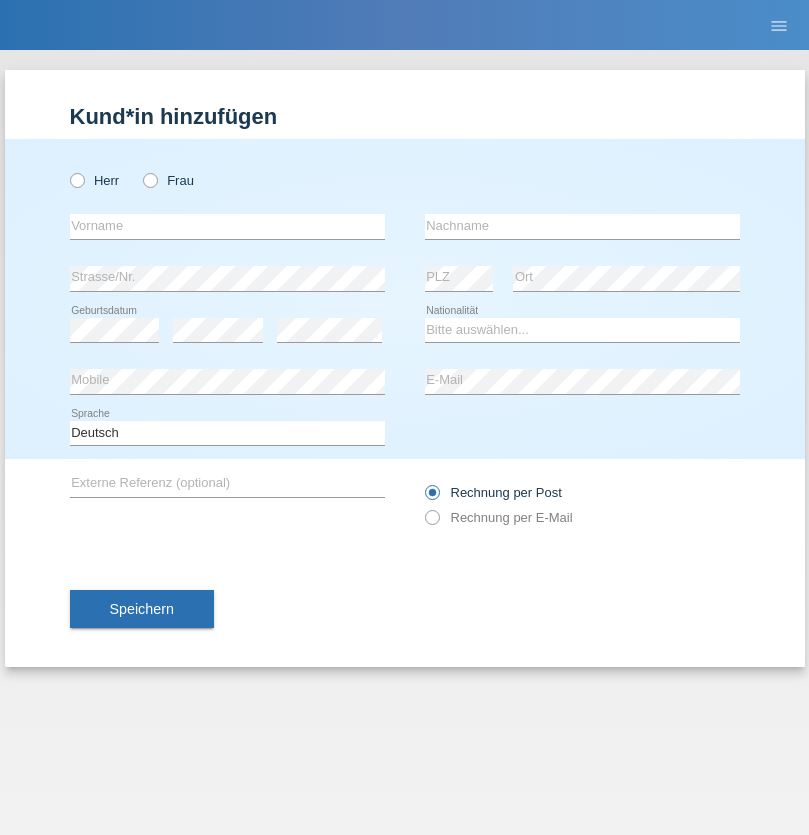 radio on "true" 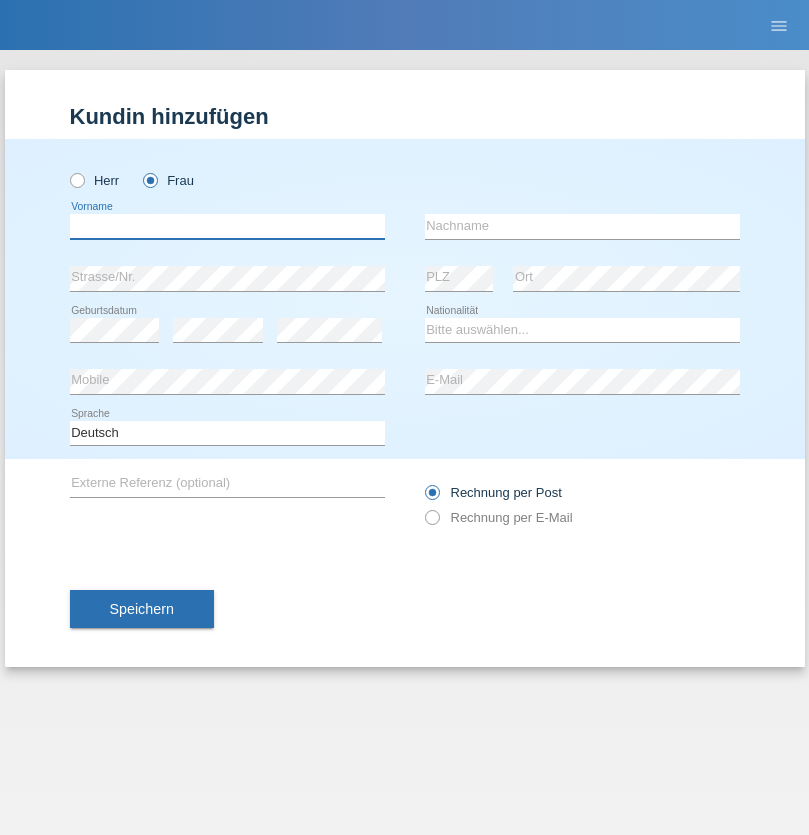 click at bounding box center (227, 226) 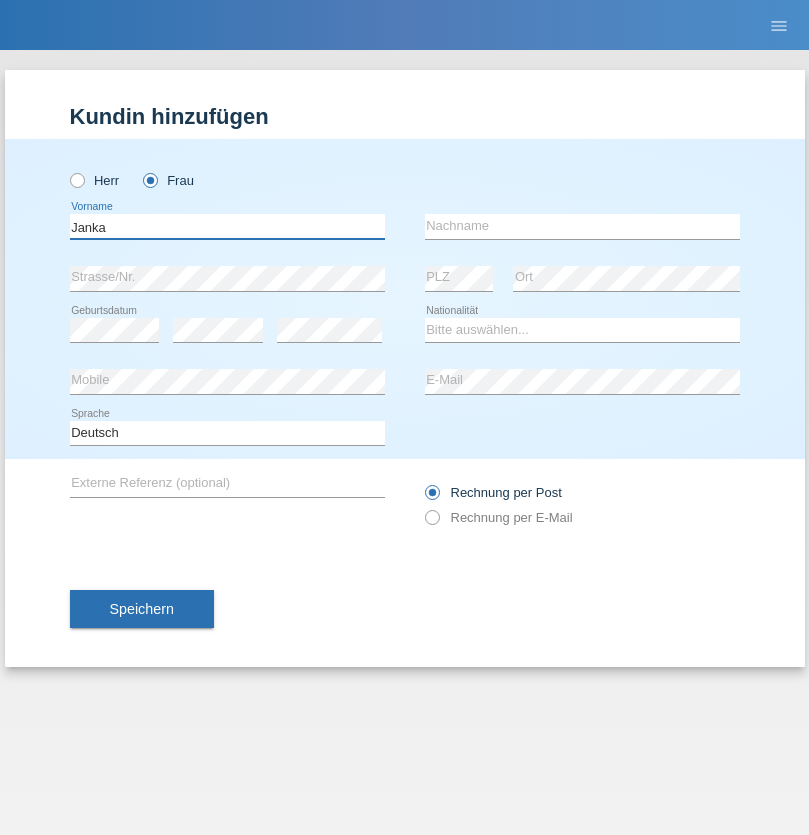 type on "Janka" 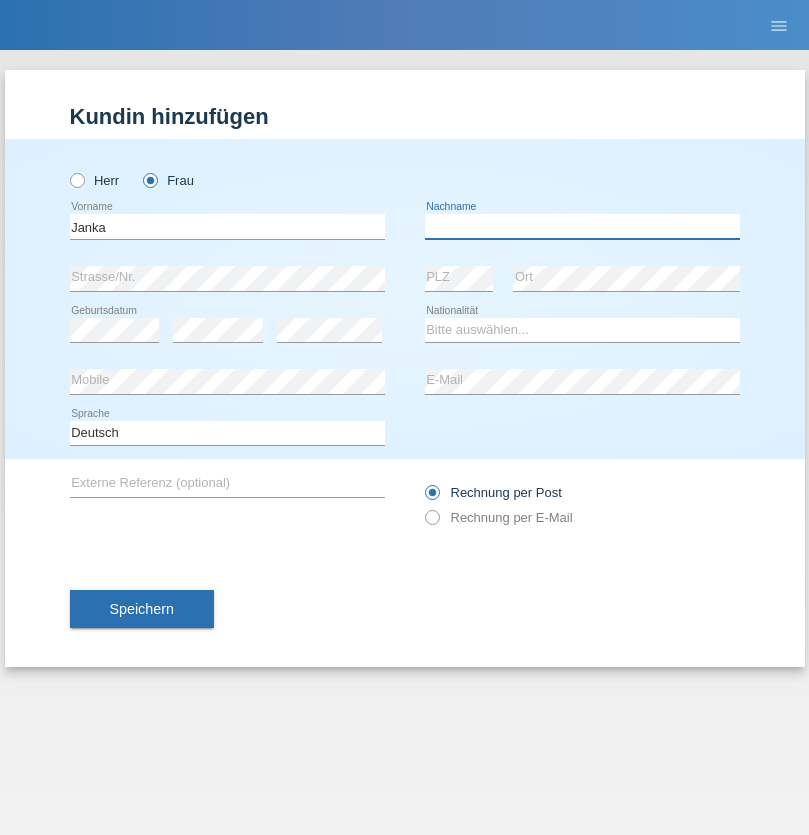 click at bounding box center (582, 226) 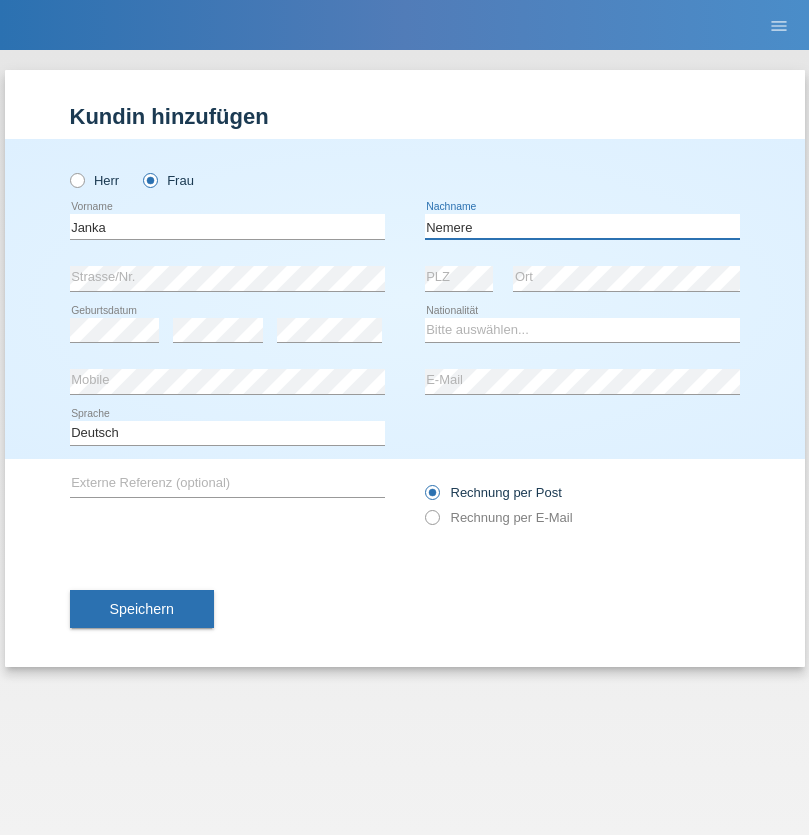 type on "Nemere" 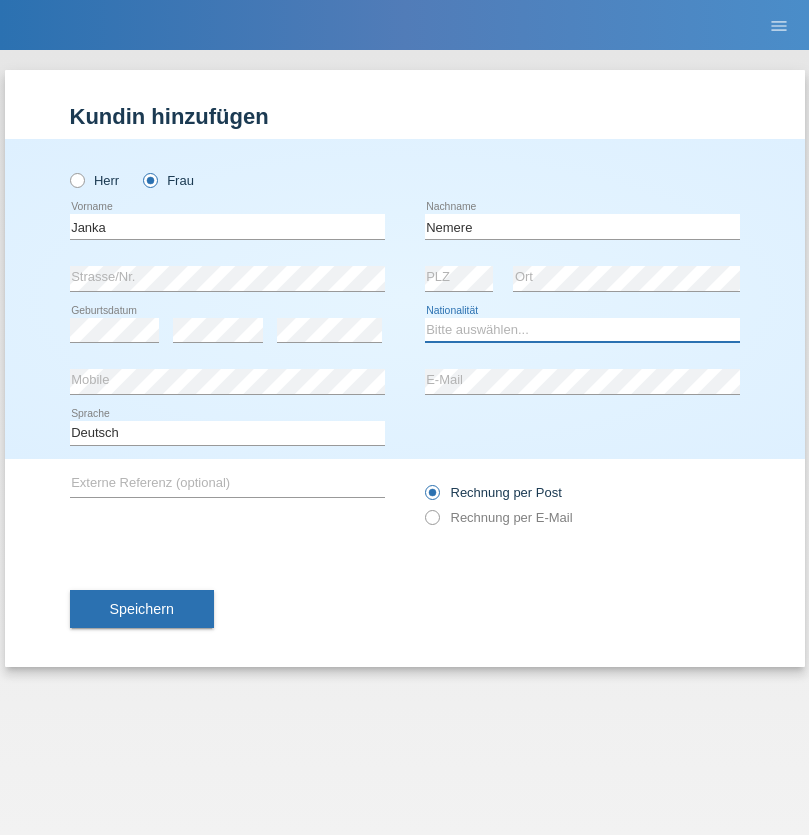 select on "HU" 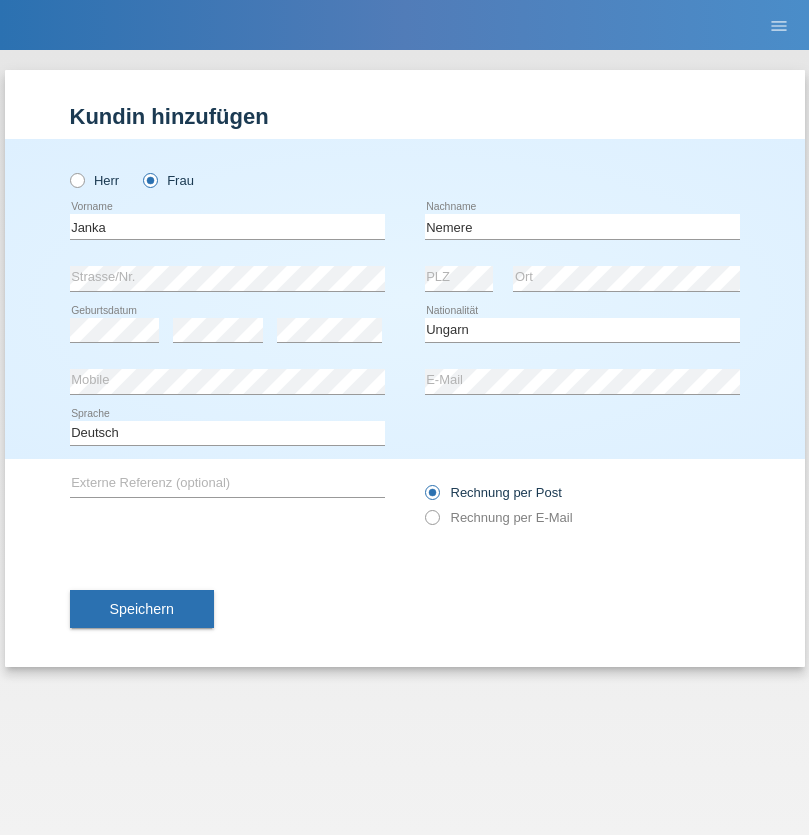 select on "C" 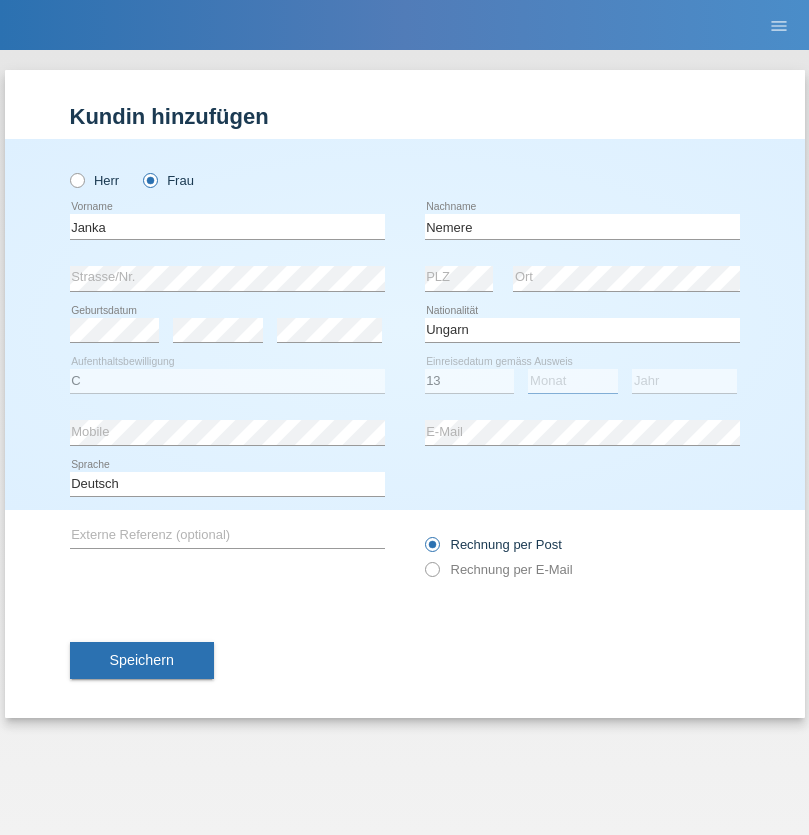 select on "12" 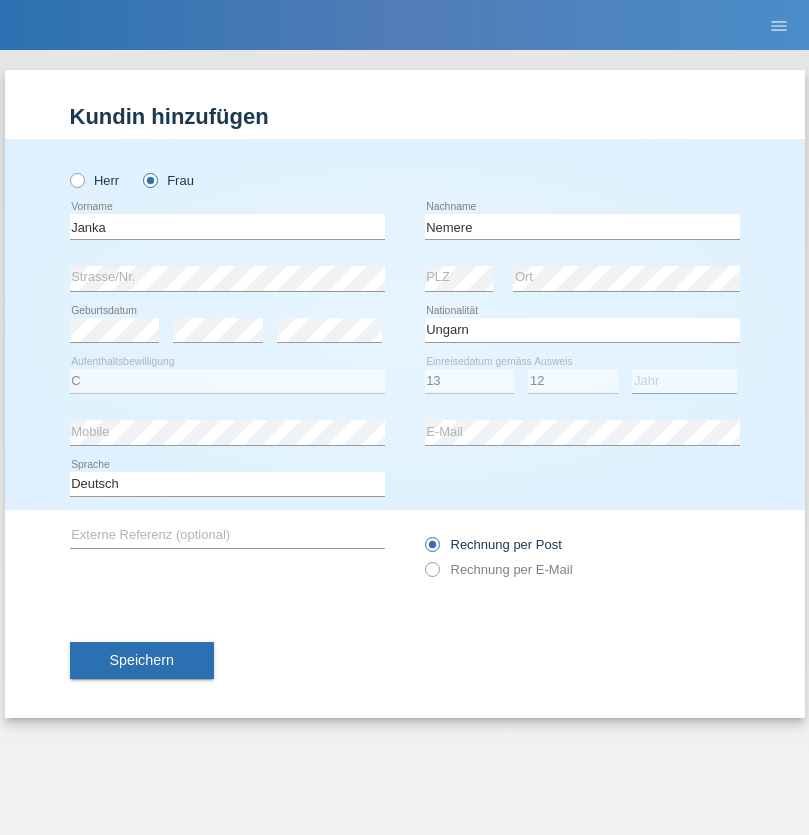 select on "2021" 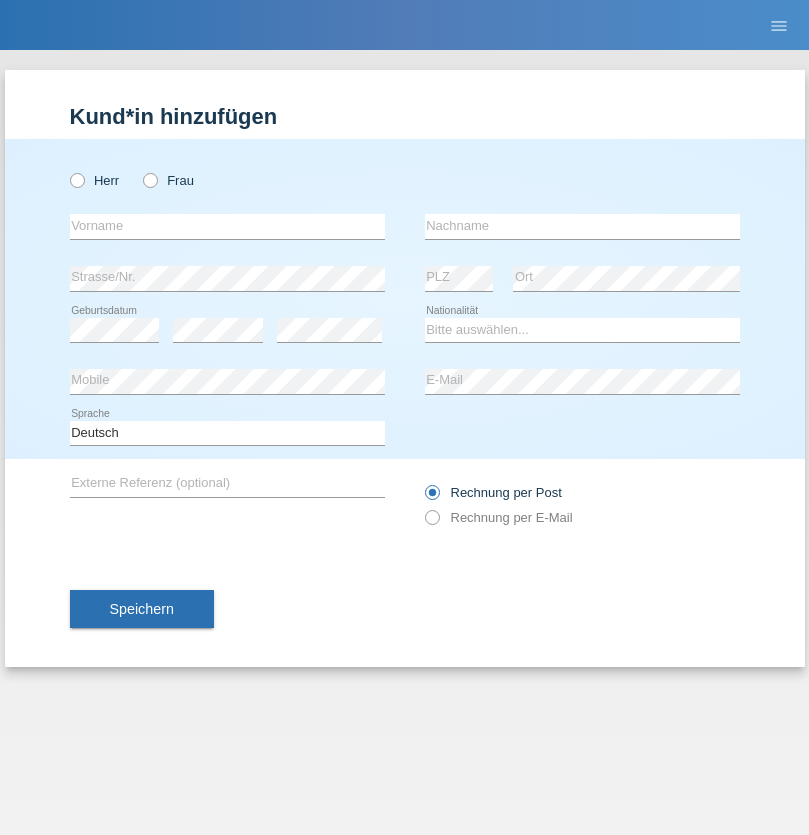scroll, scrollTop: 0, scrollLeft: 0, axis: both 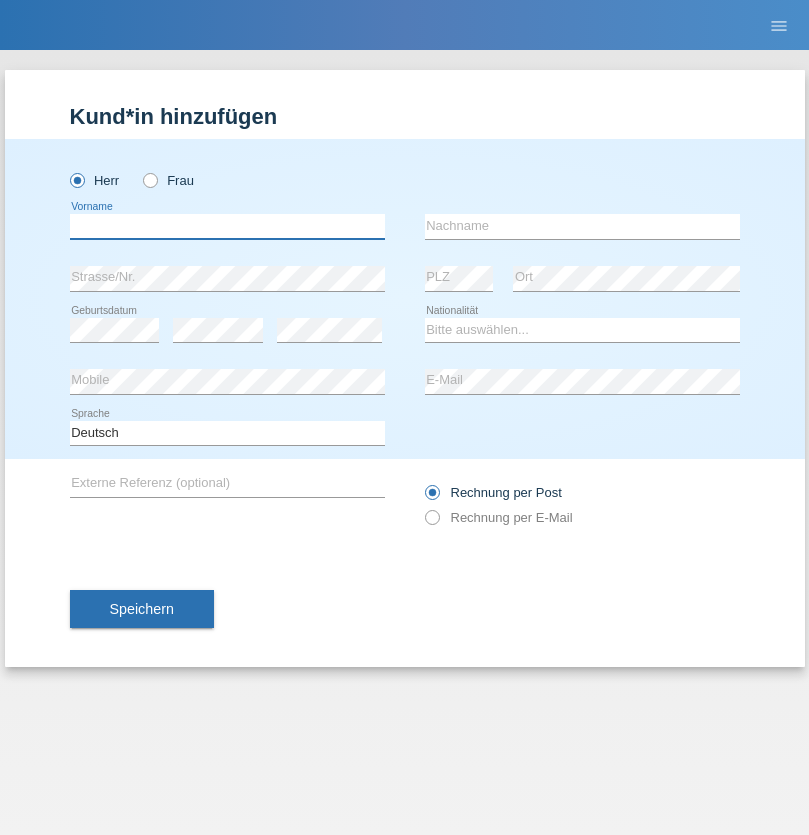 click at bounding box center (227, 226) 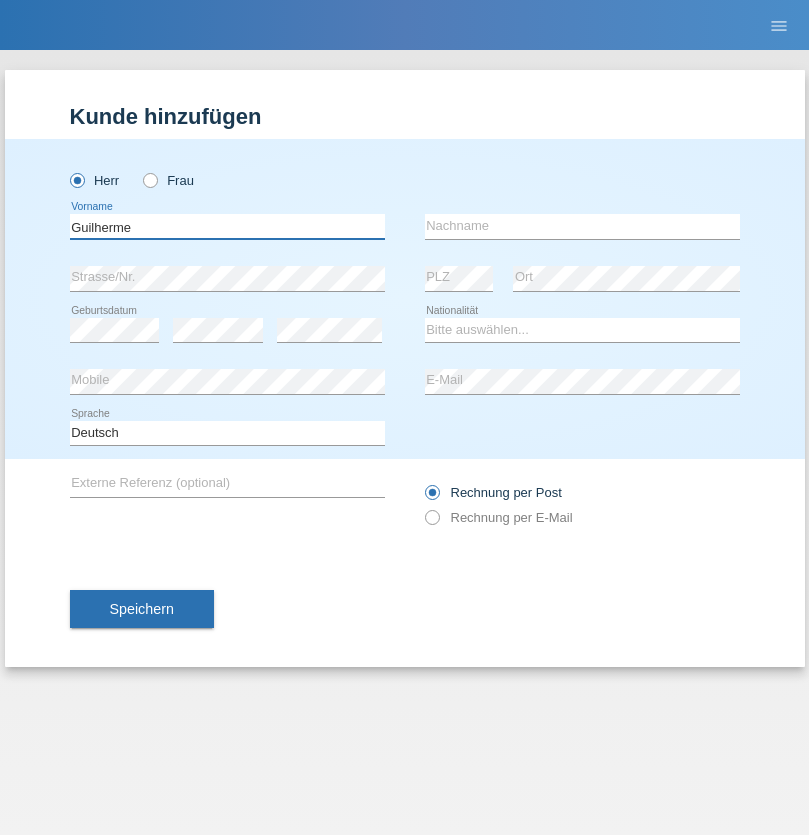 type on "Guilherme" 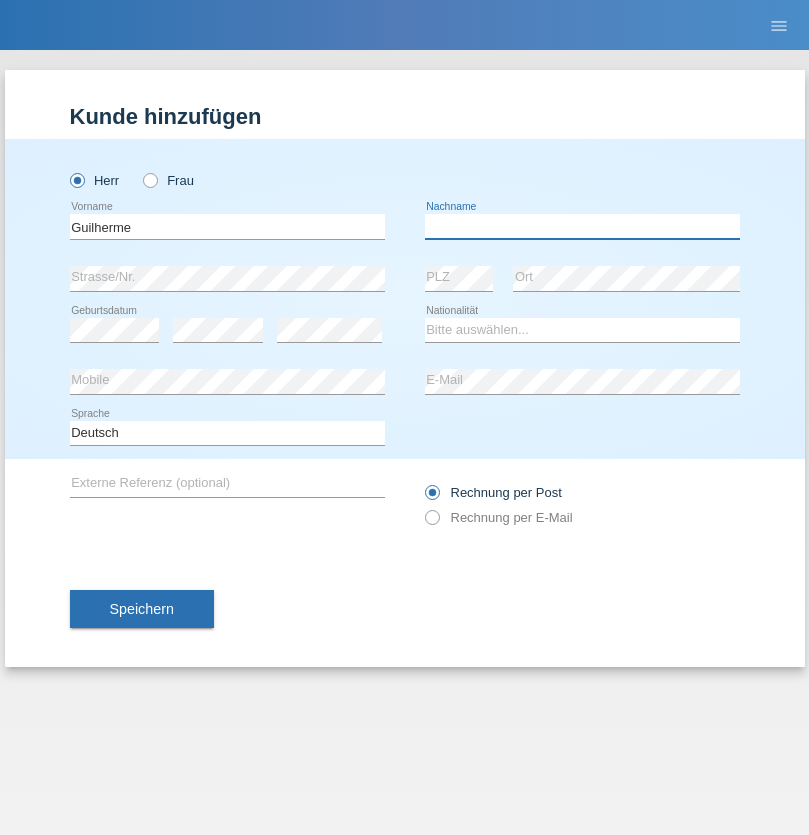 click at bounding box center [582, 226] 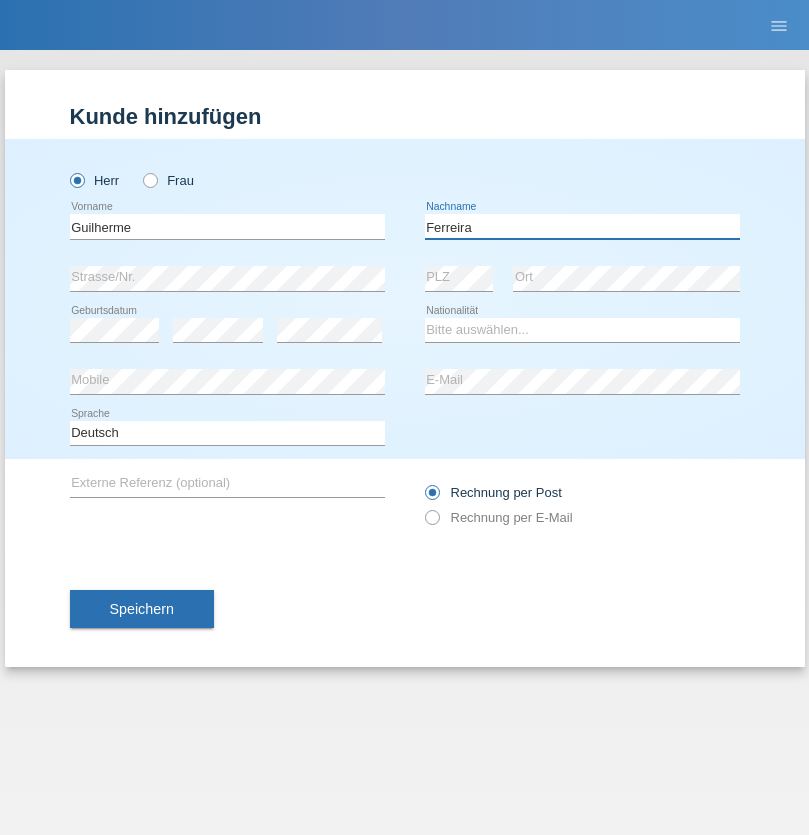 type on "Ferreira" 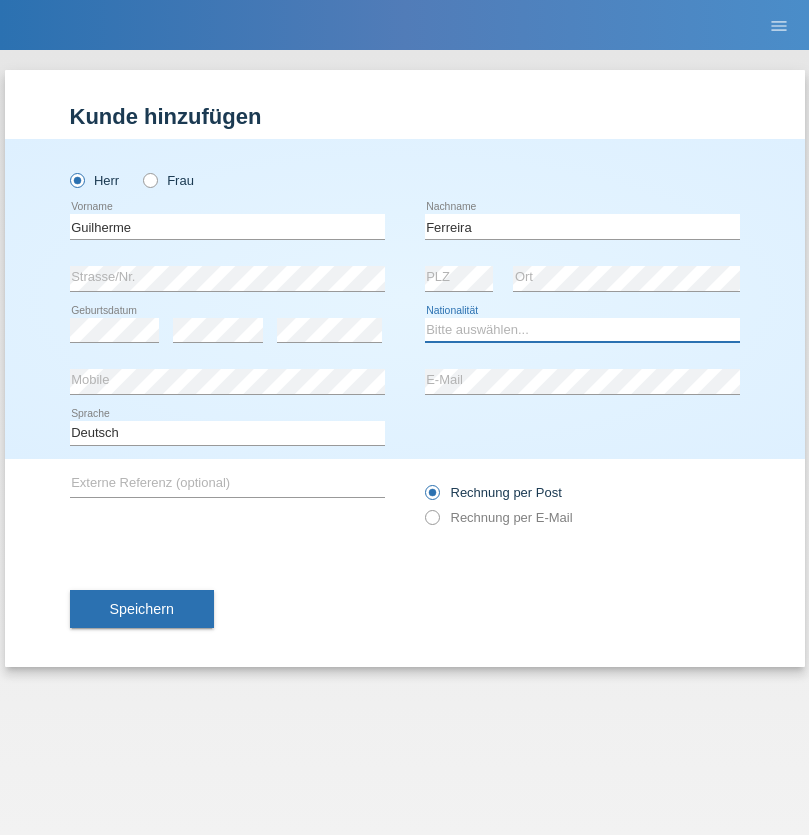 select on "PT" 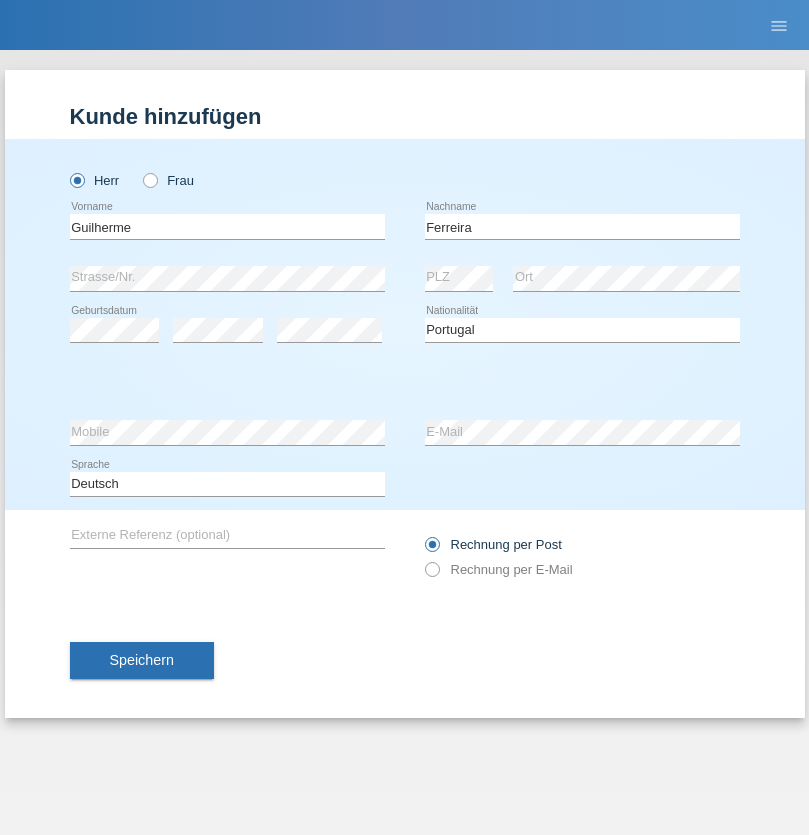 select on "C" 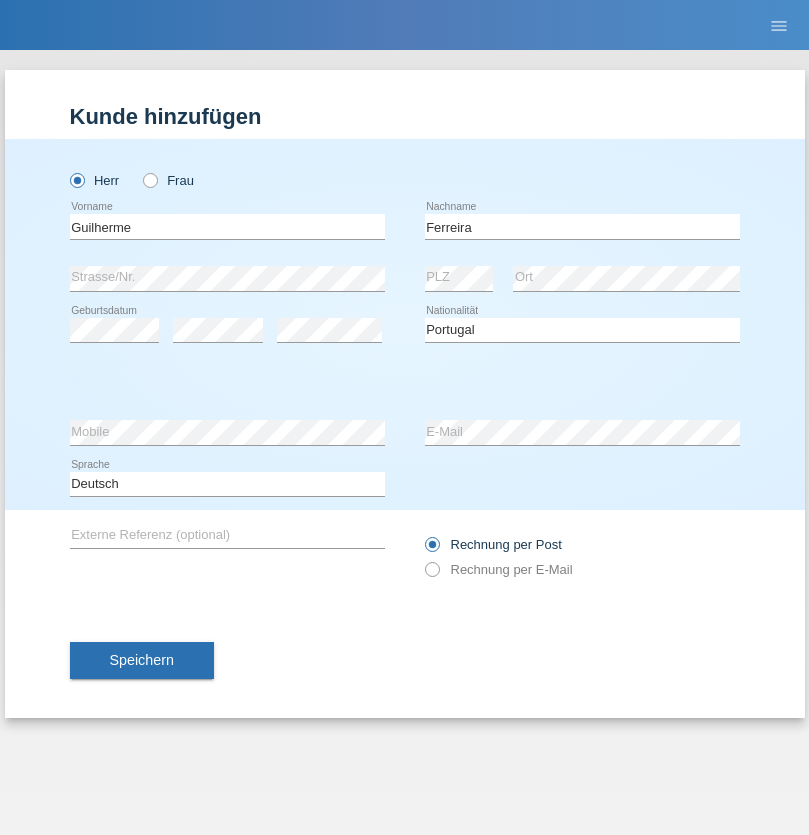 select on "04" 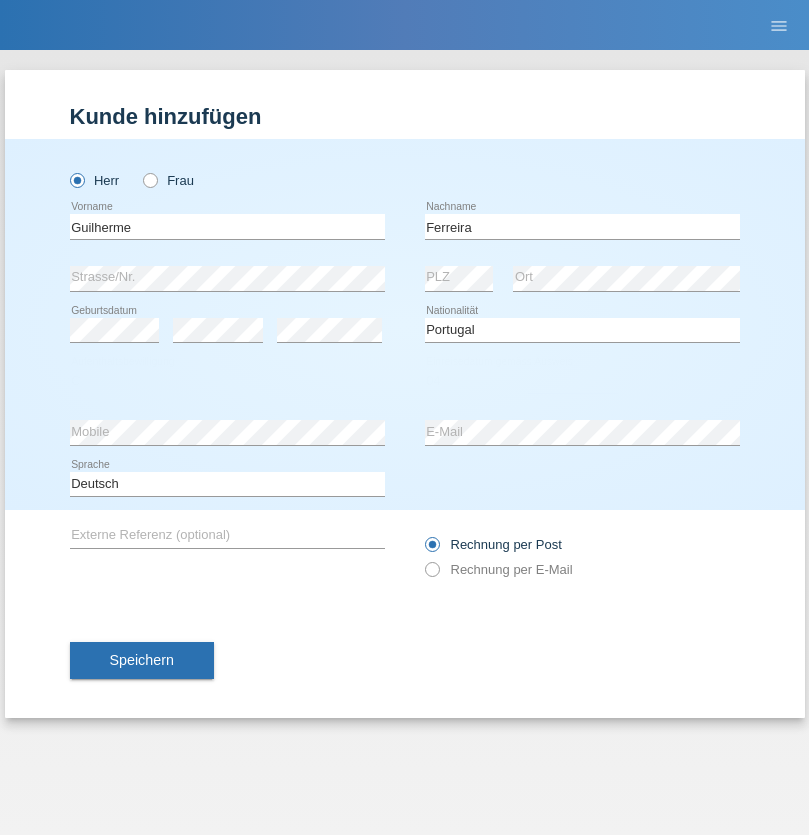 select on "09" 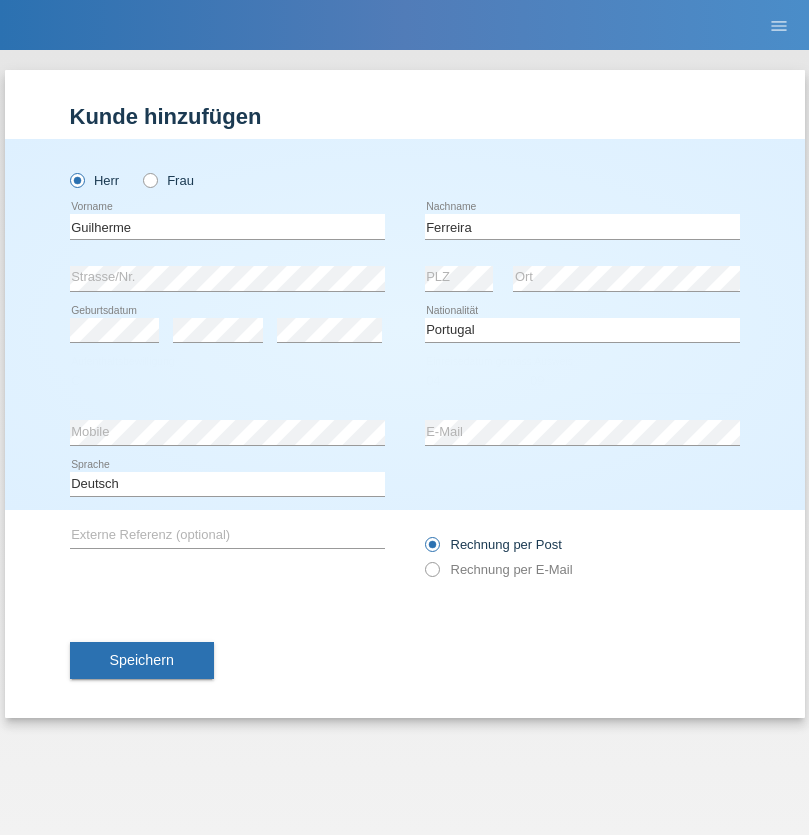 select on "2021" 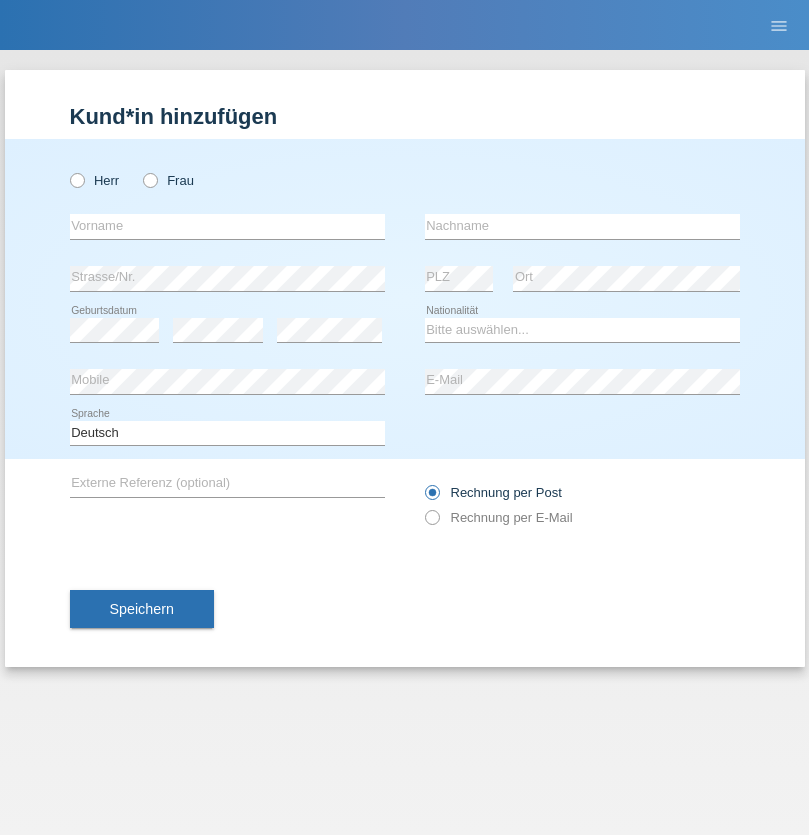 scroll, scrollTop: 0, scrollLeft: 0, axis: both 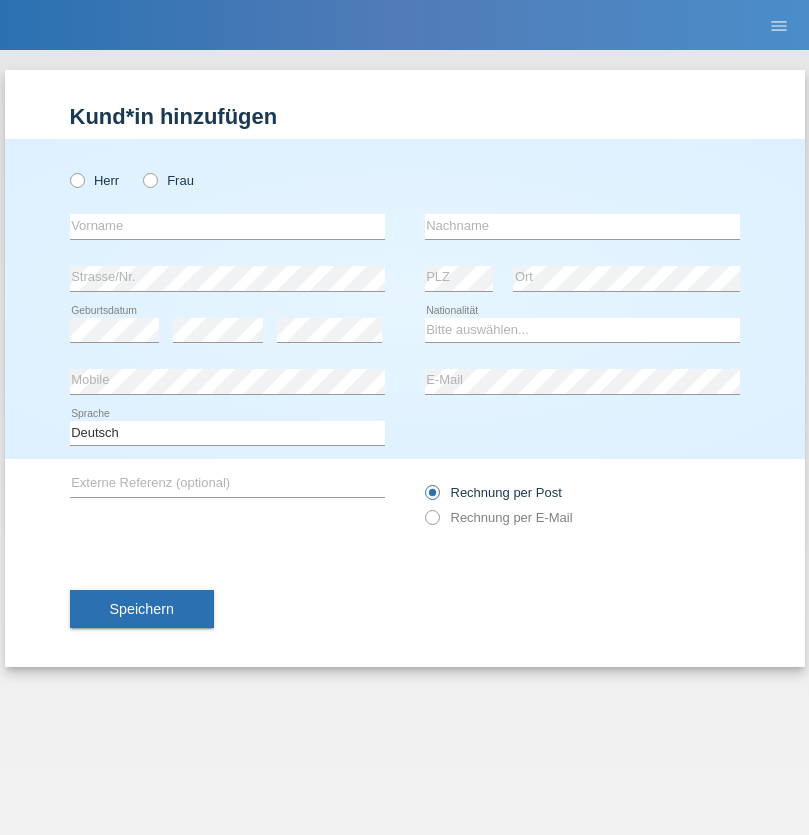 radio on "true" 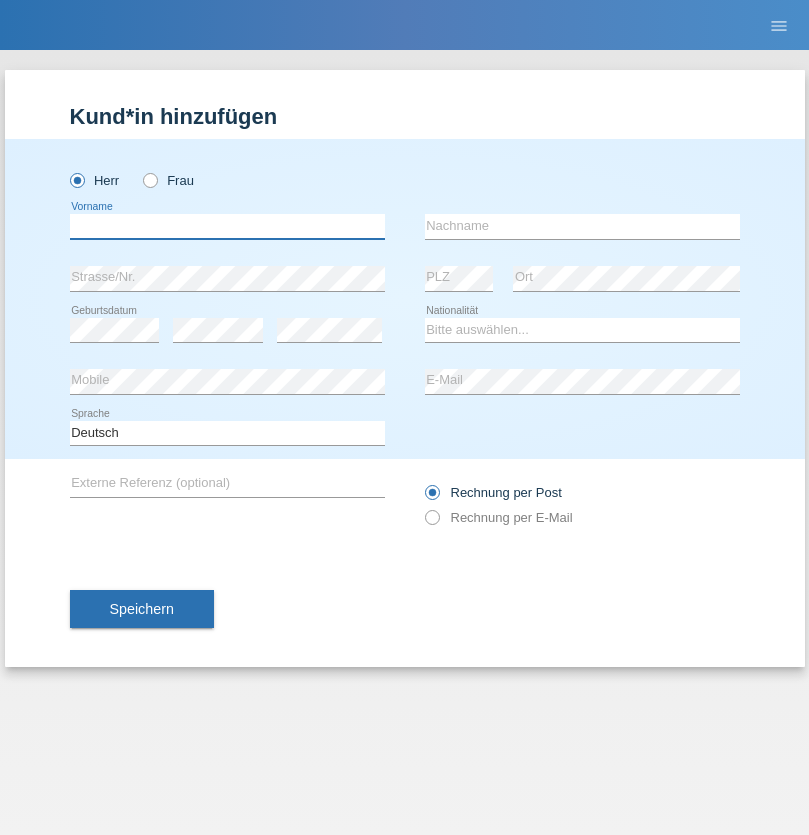 click at bounding box center [227, 226] 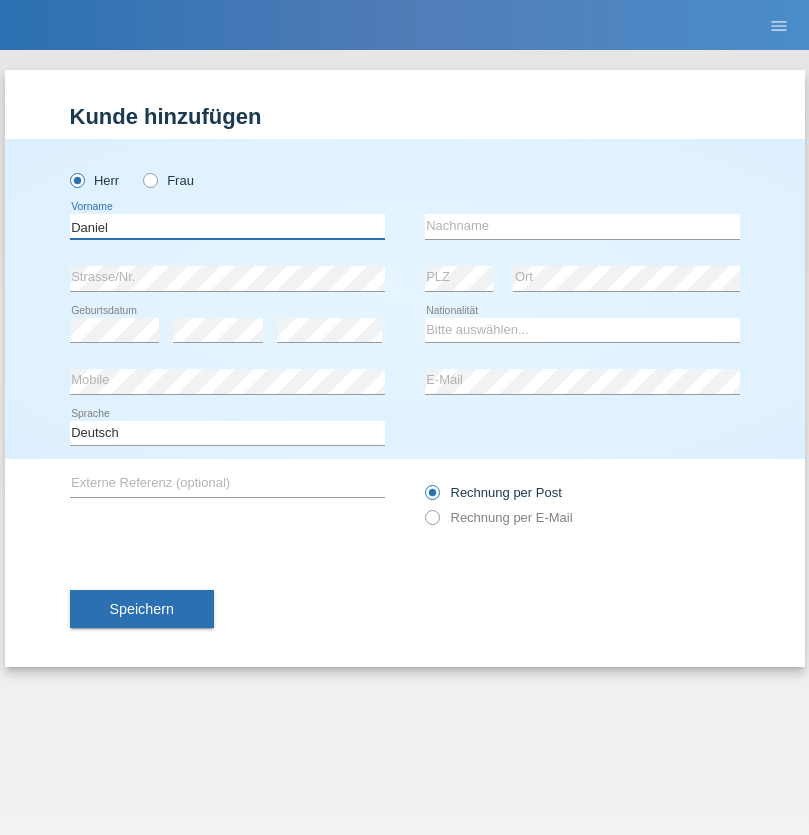 type on "Daniel" 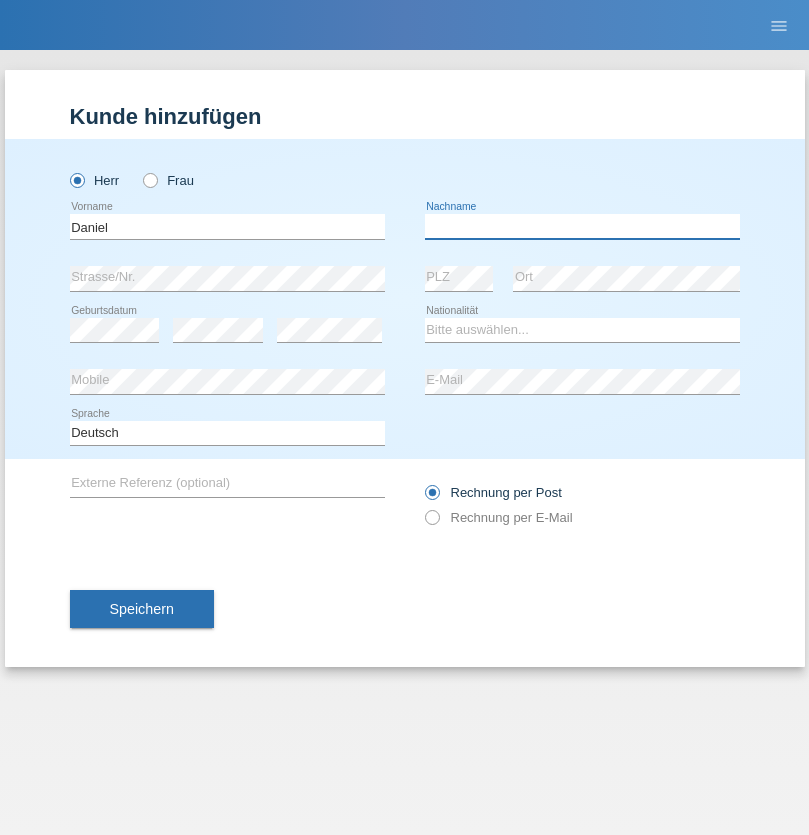 click at bounding box center (582, 226) 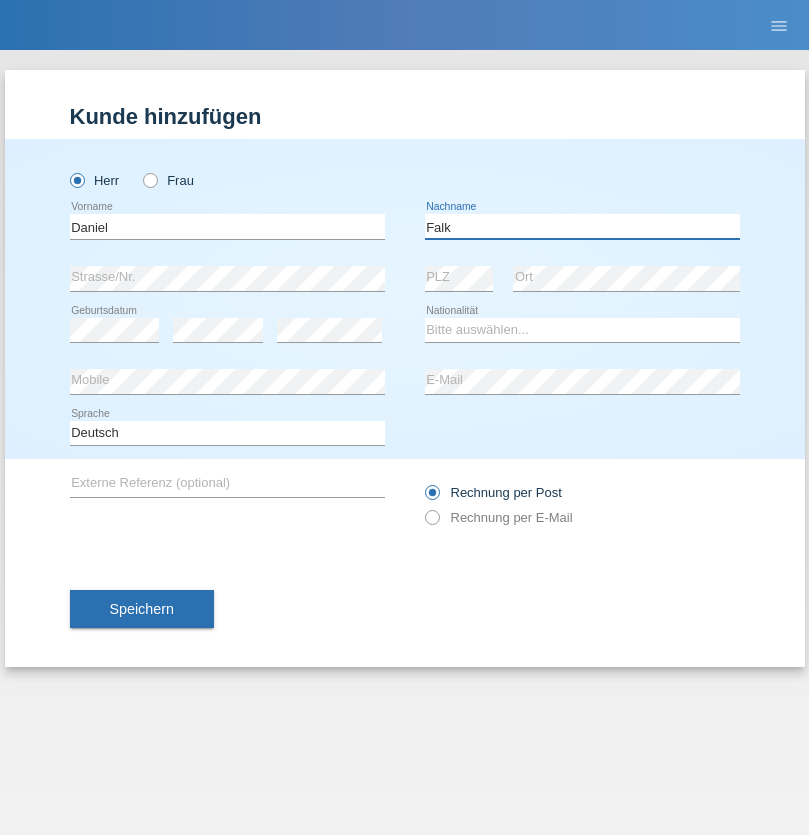 type on "Falk" 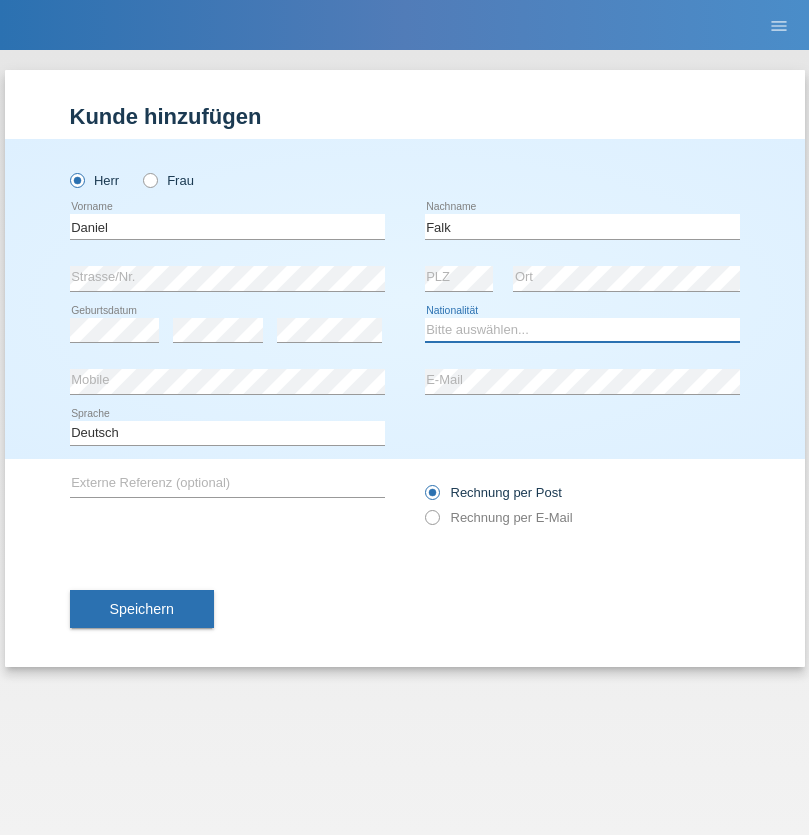 select on "CH" 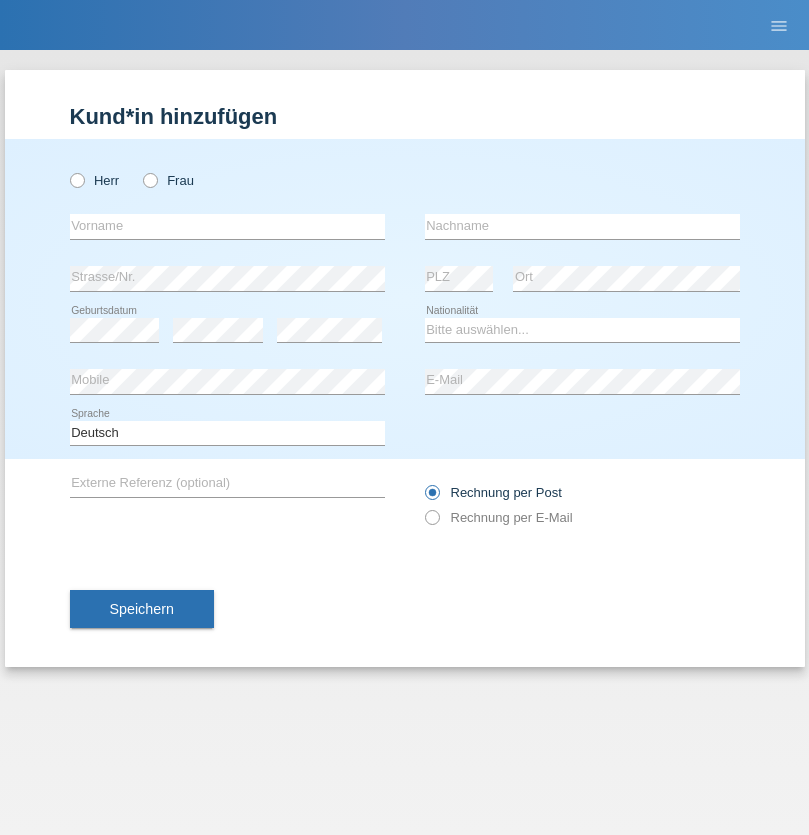 scroll, scrollTop: 0, scrollLeft: 0, axis: both 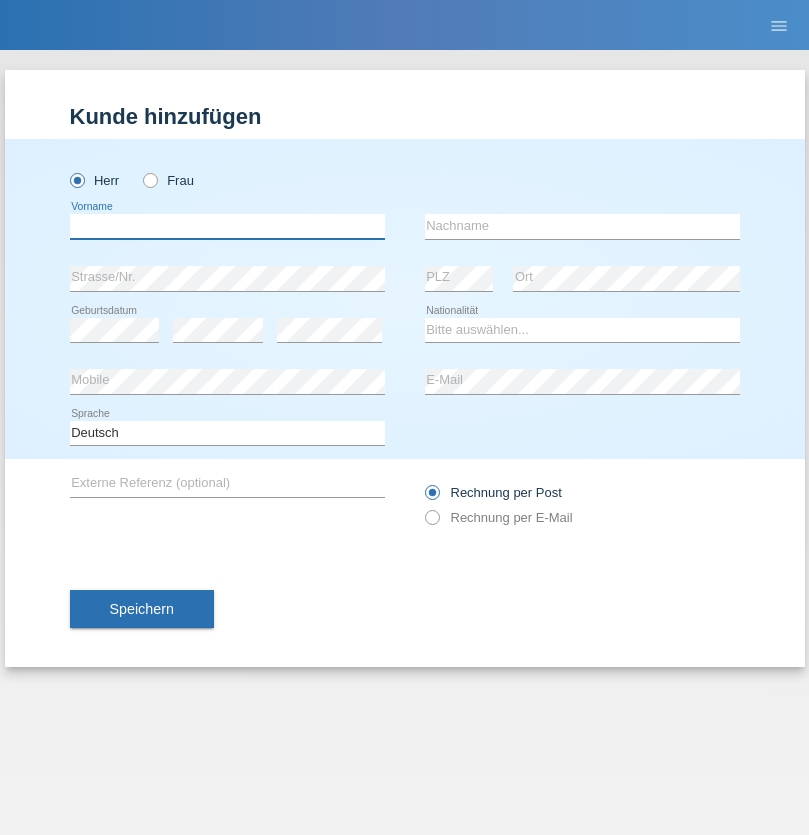 click at bounding box center (227, 226) 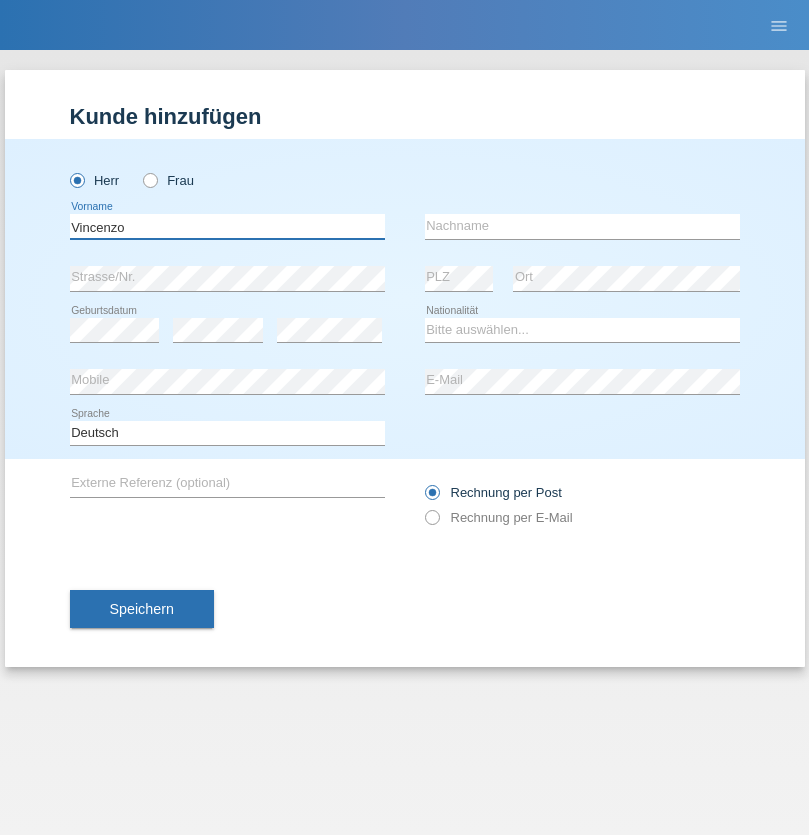 type on "Vincenzo" 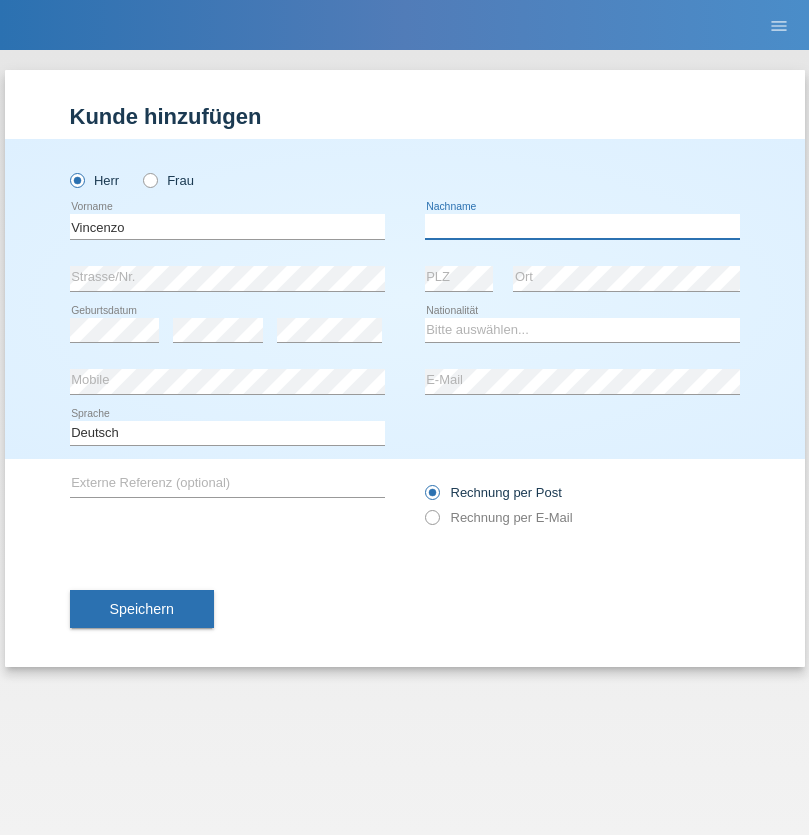 click at bounding box center (582, 226) 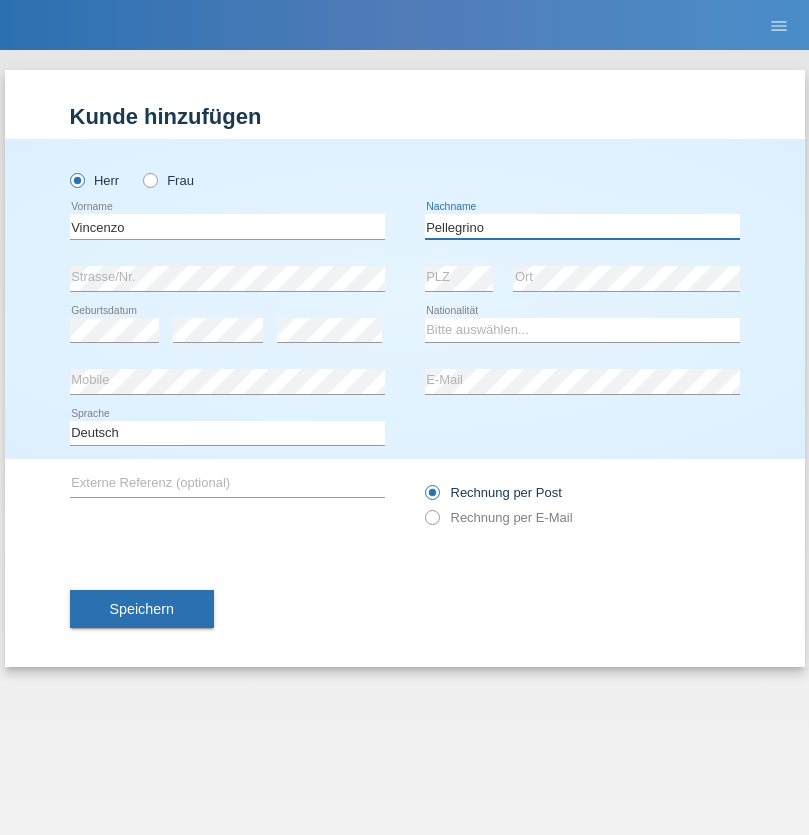 type on "Pellegrino" 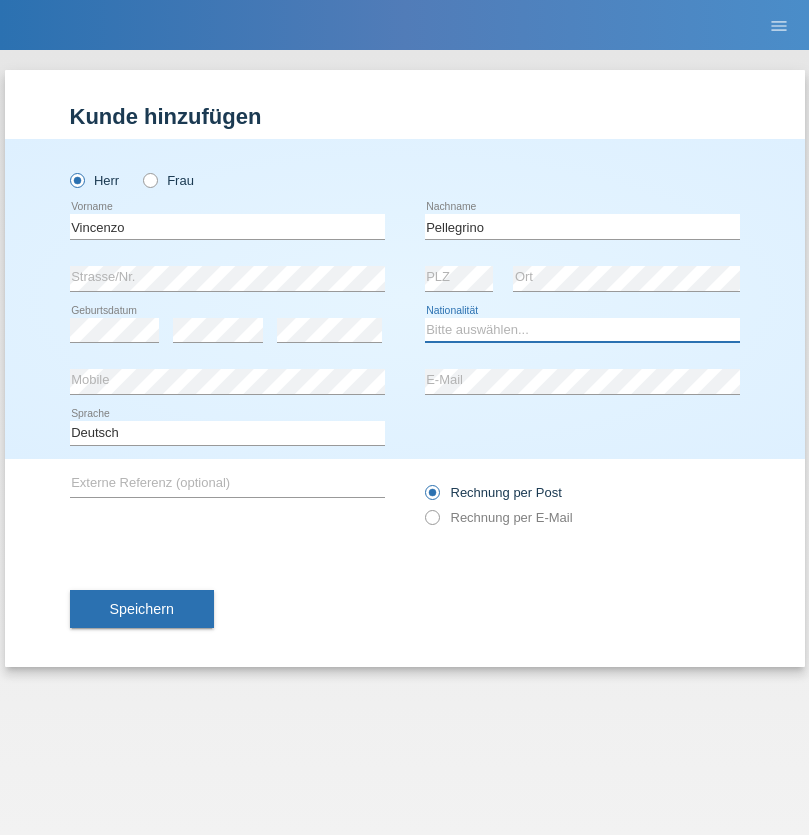 select on "IT" 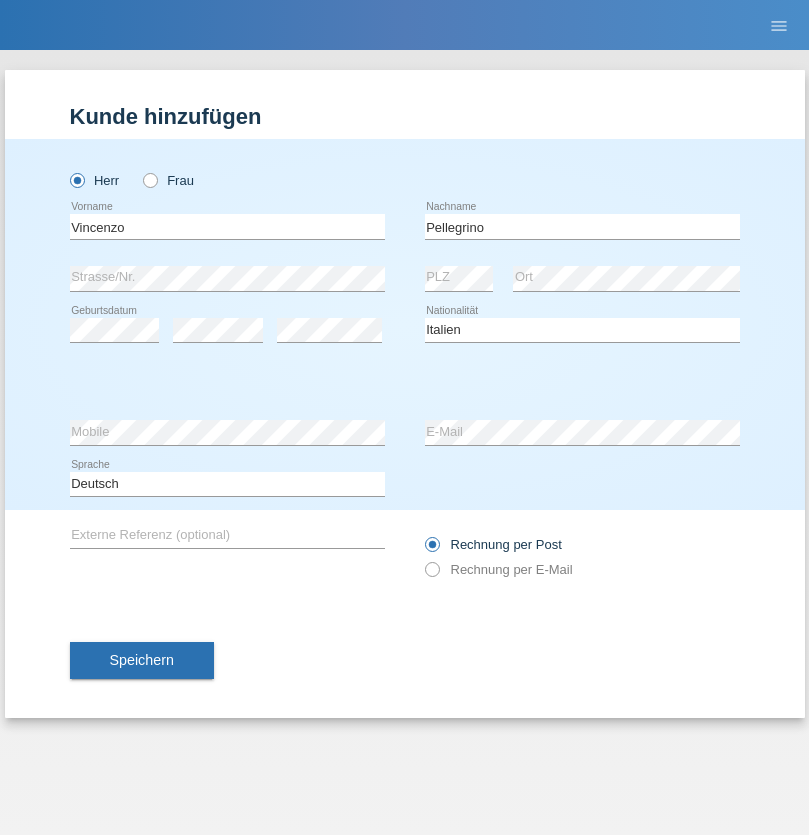 select on "C" 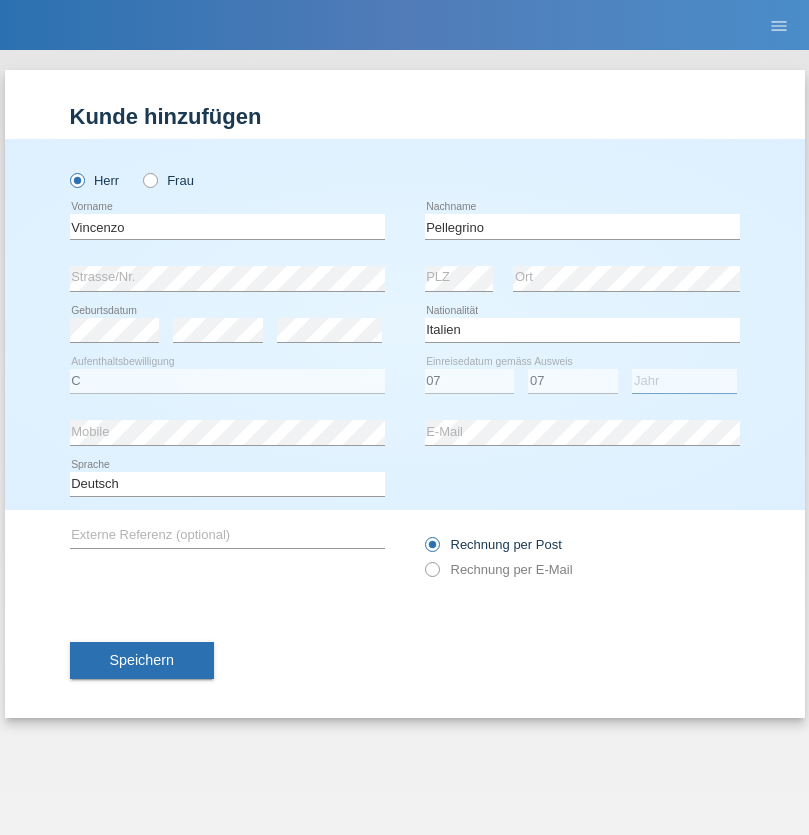 select on "2021" 